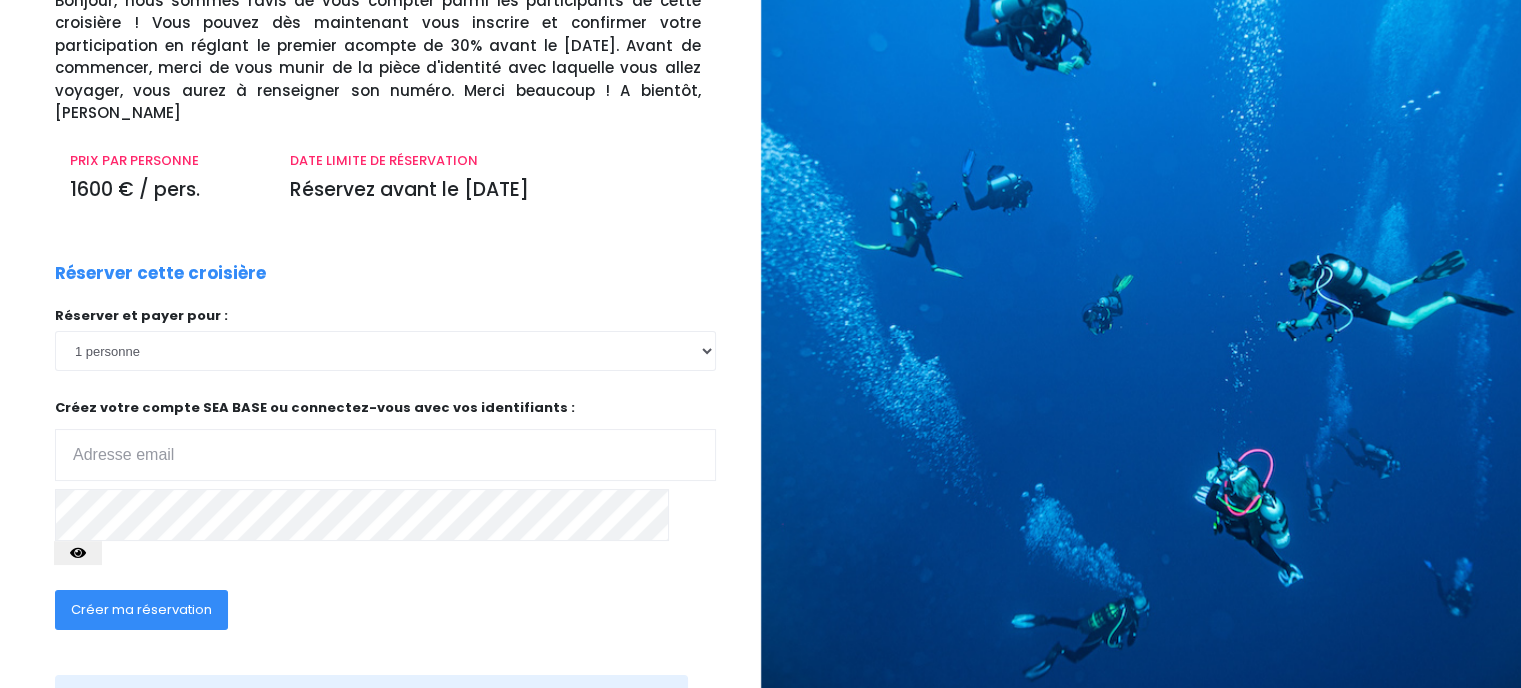 scroll, scrollTop: 216, scrollLeft: 0, axis: vertical 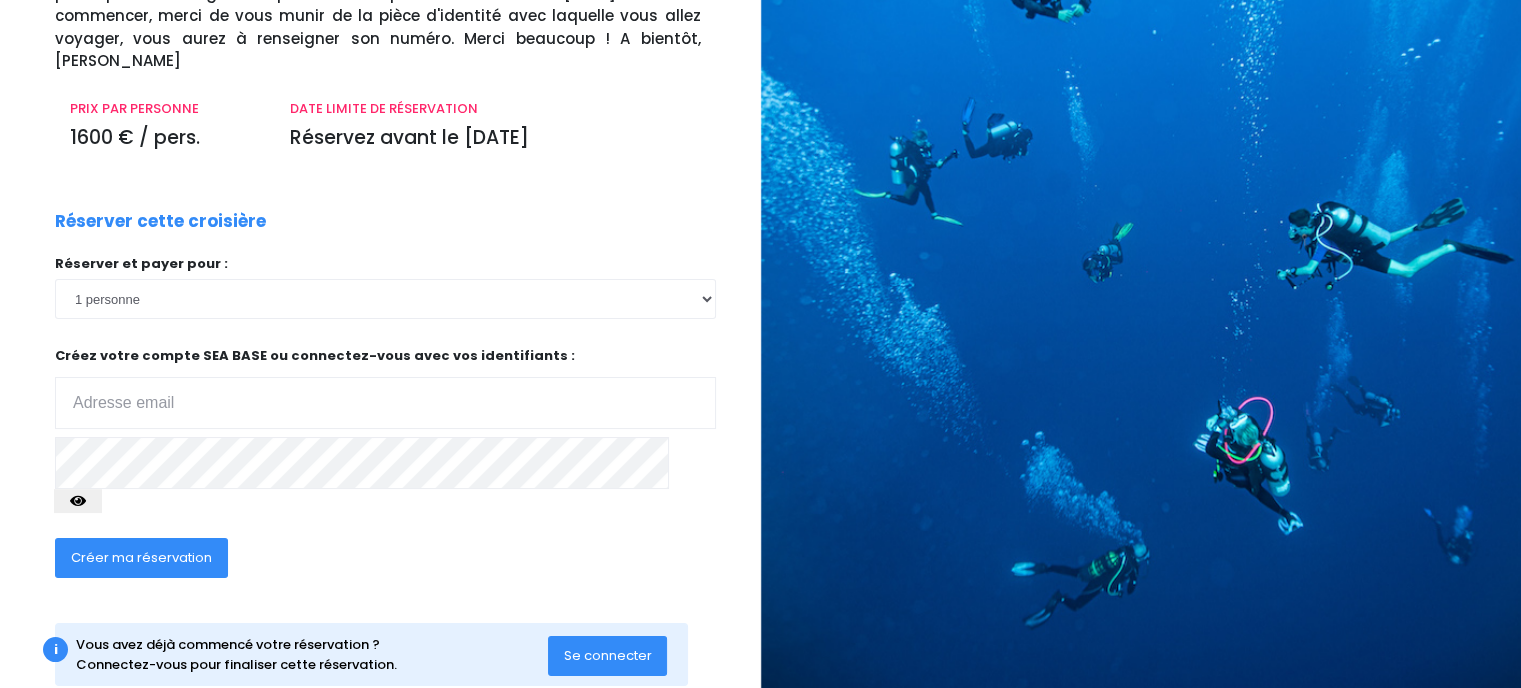 type on "[EMAIL_ADDRESS][DOMAIN_NAME]" 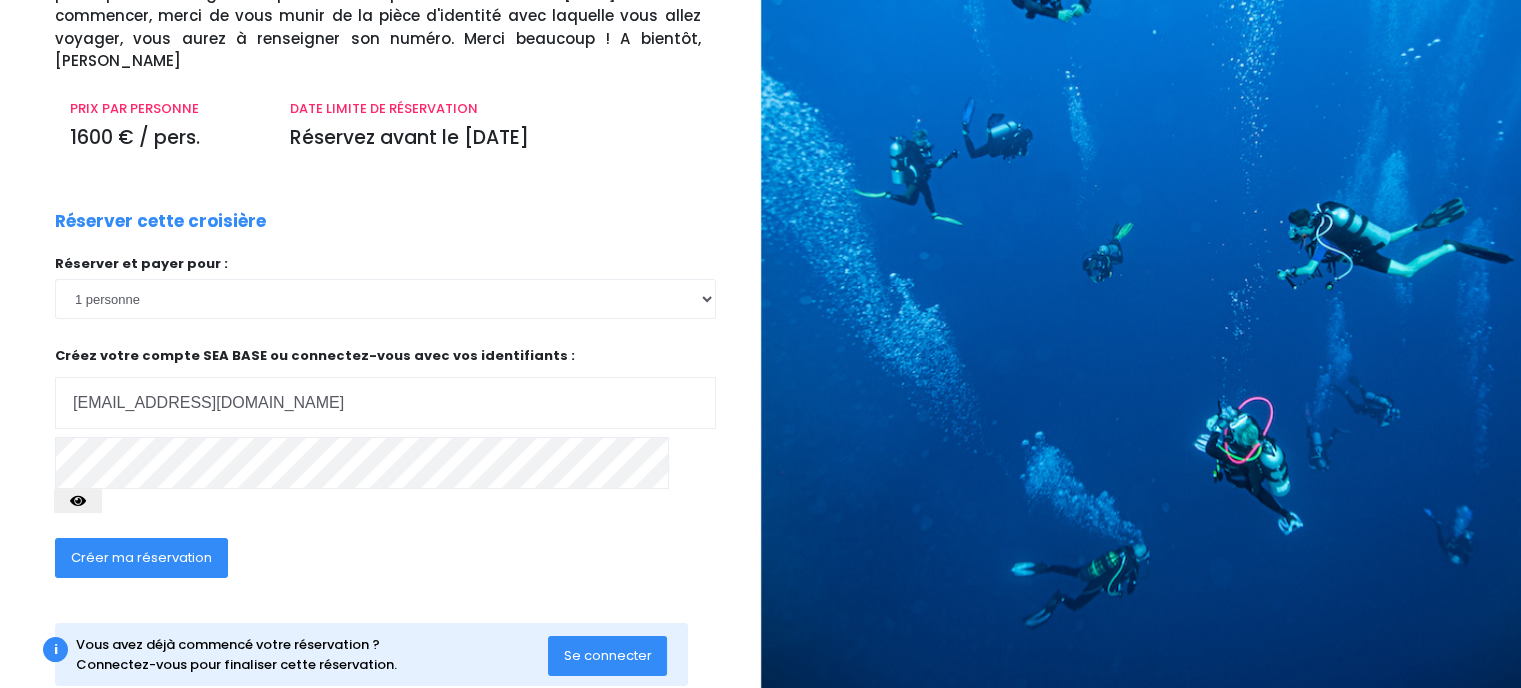 click on "Se connecter" at bounding box center (608, 655) 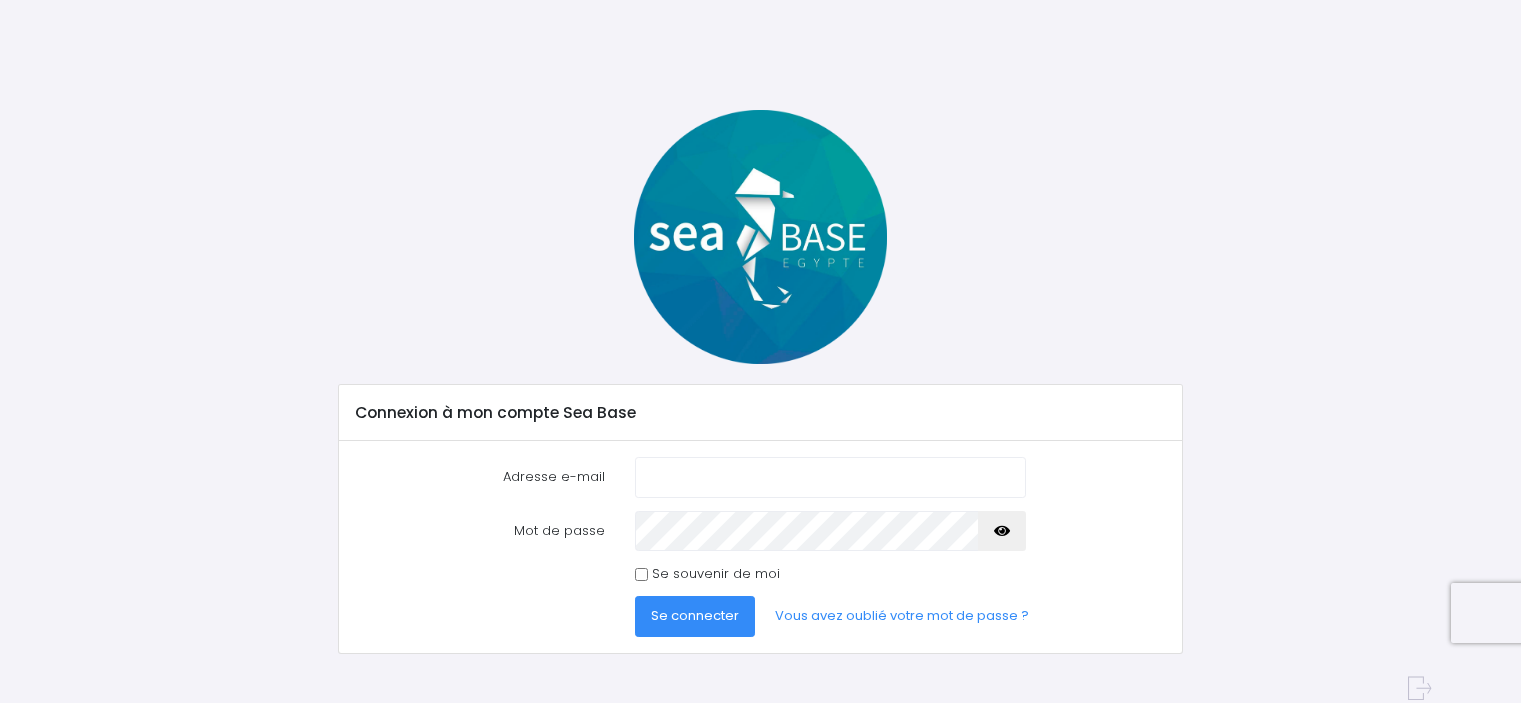 scroll, scrollTop: 0, scrollLeft: 0, axis: both 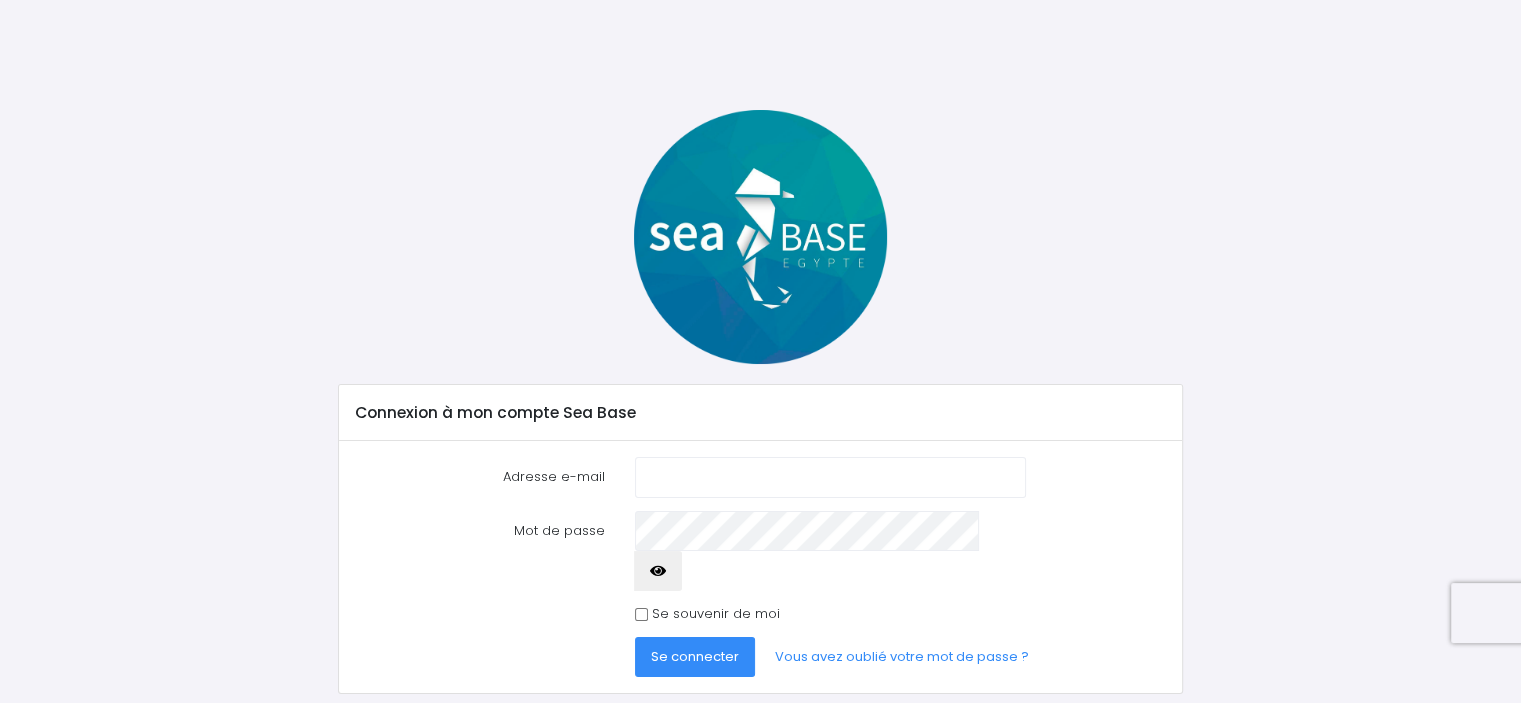 type on "[EMAIL_ADDRESS][DOMAIN_NAME]" 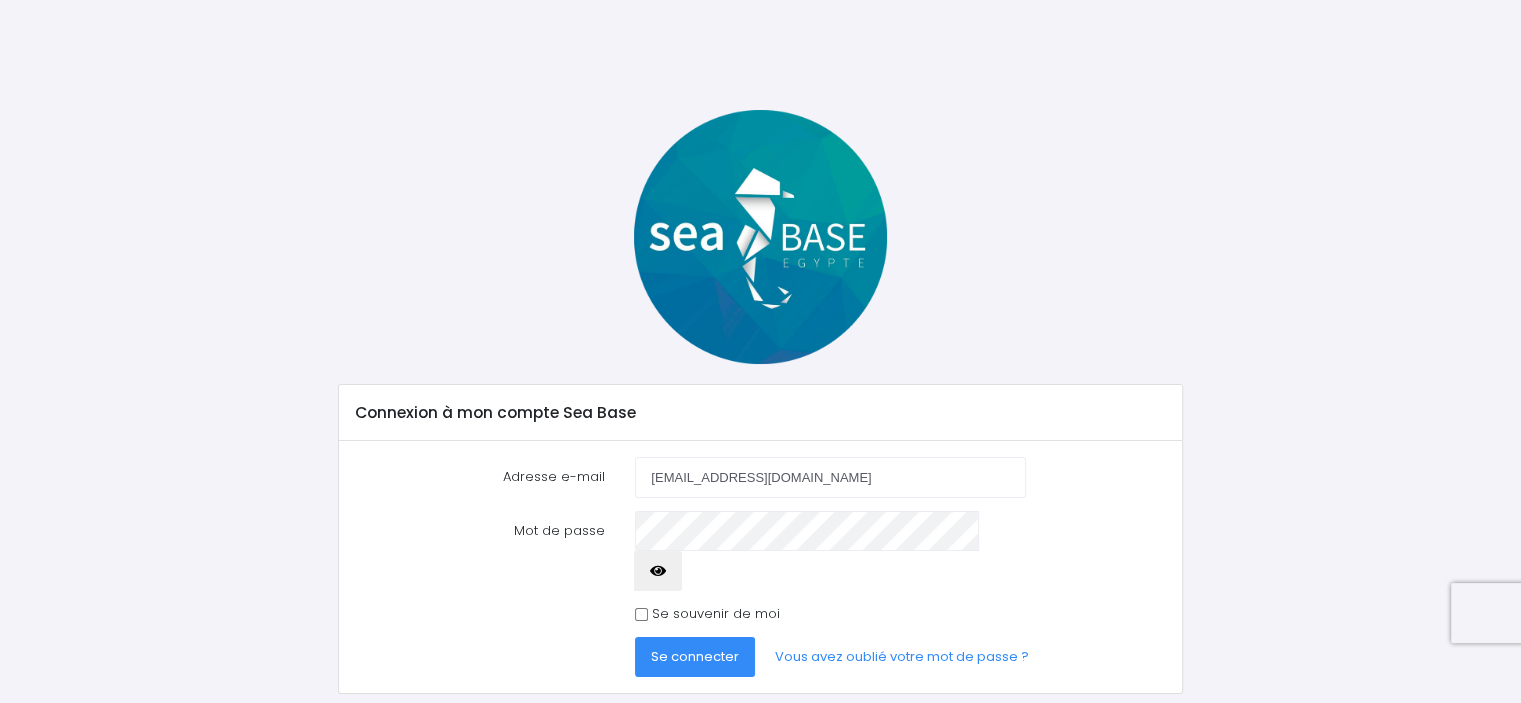 click on "Se connecter" at bounding box center (695, 656) 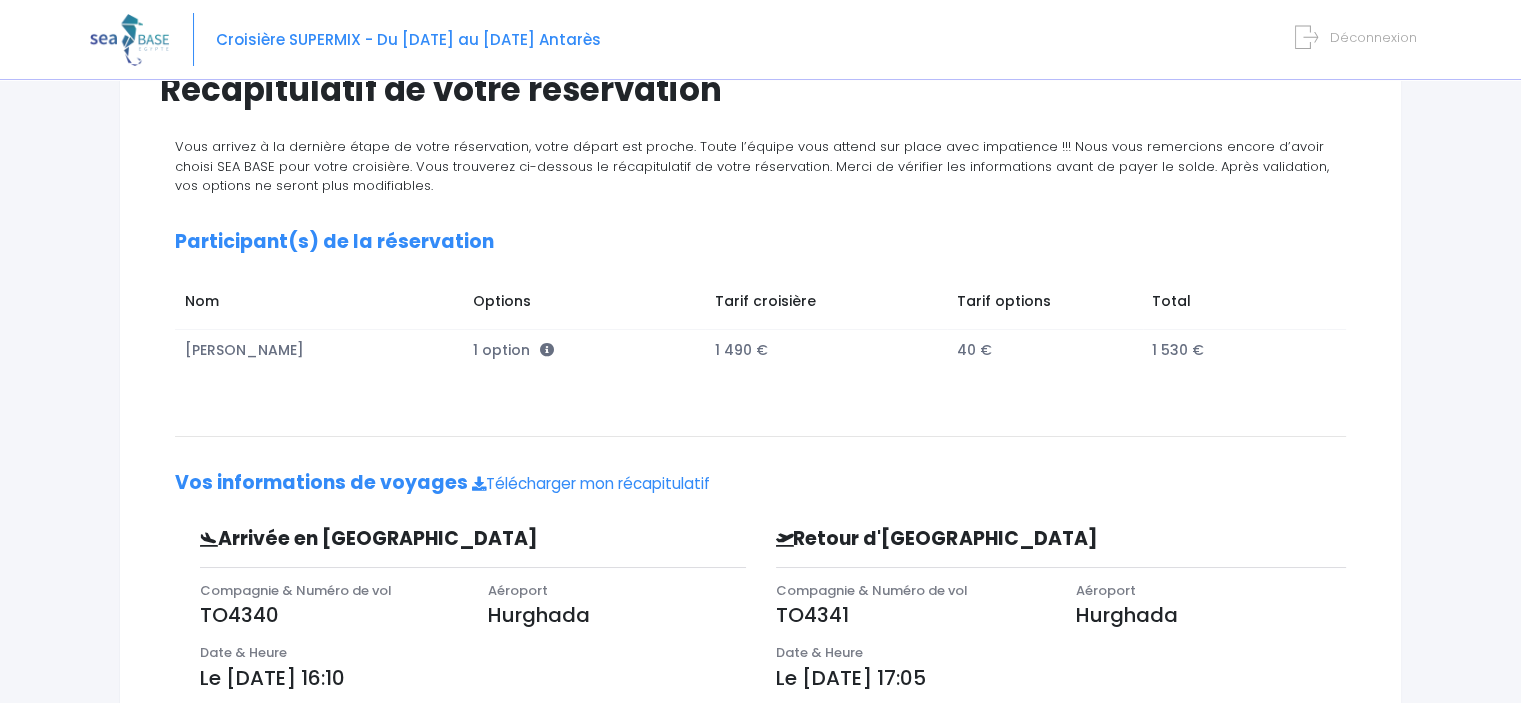 scroll, scrollTop: 0, scrollLeft: 0, axis: both 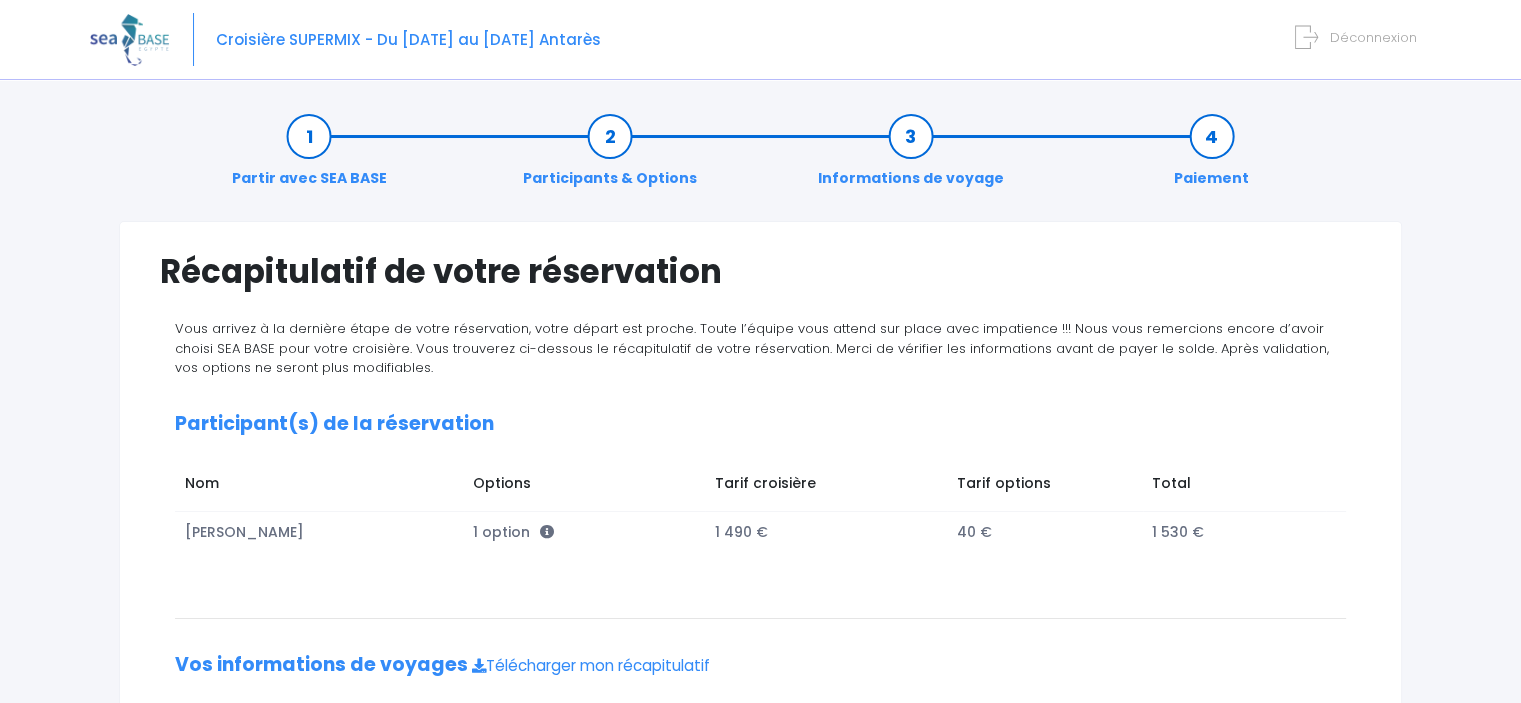 click at bounding box center (129, 39) 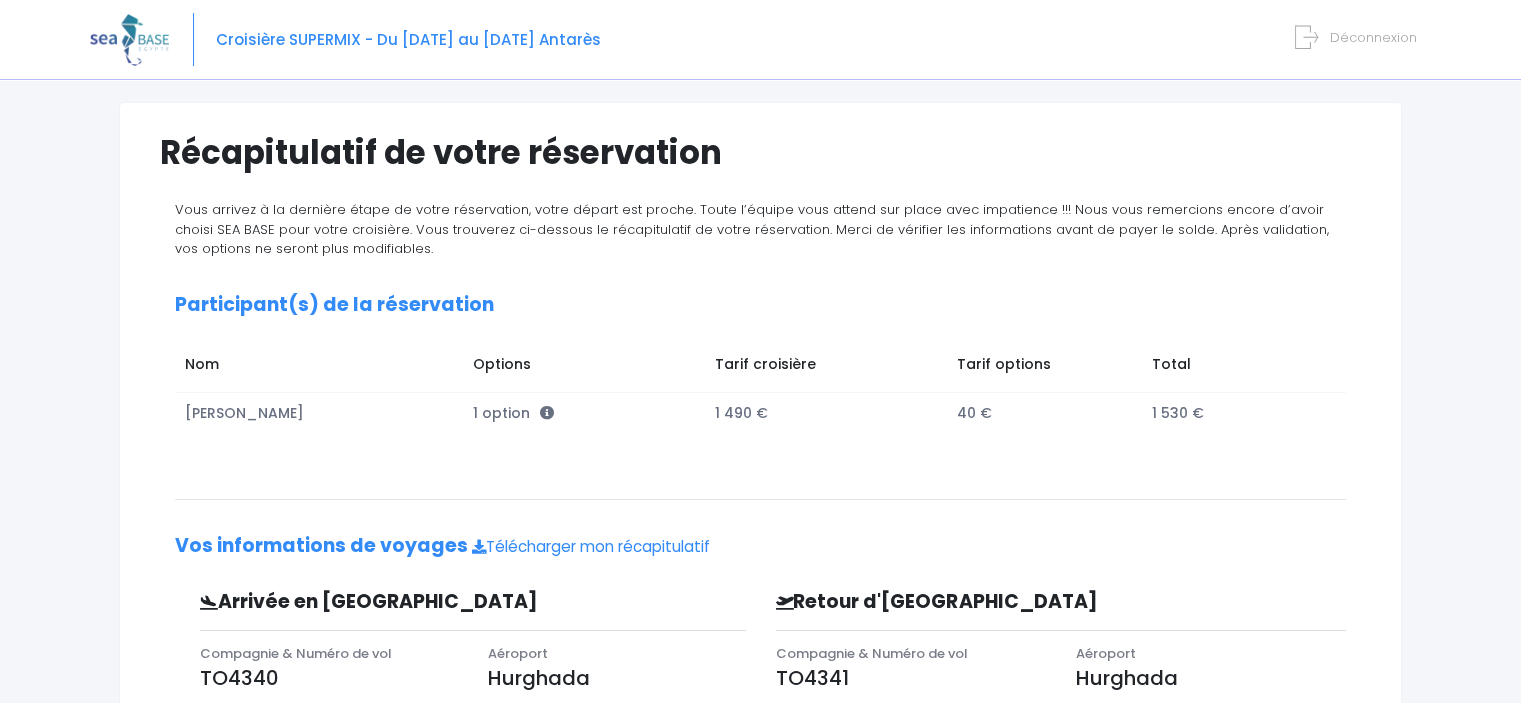 scroll, scrollTop: 0, scrollLeft: 0, axis: both 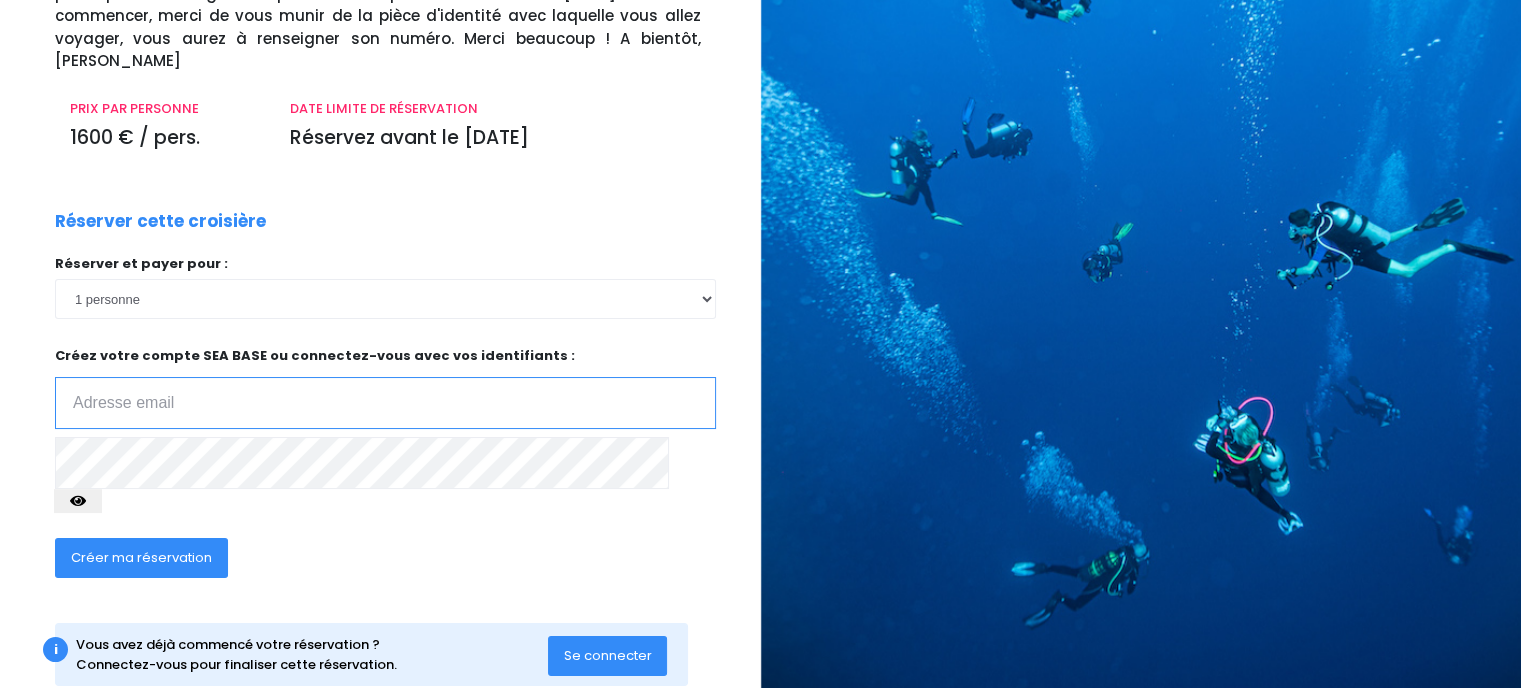 type on "[EMAIL_ADDRESS][DOMAIN_NAME]" 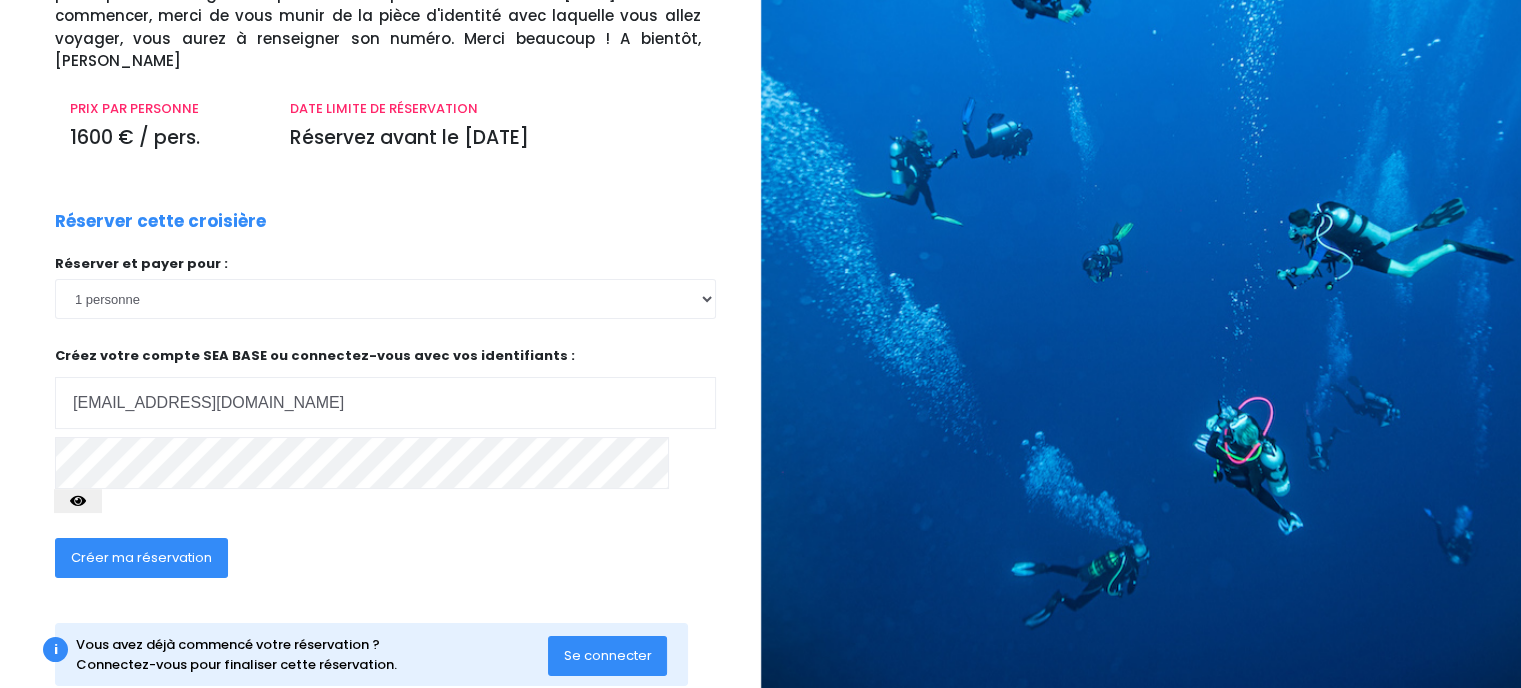 click on "Créer ma réservation" at bounding box center (141, 557) 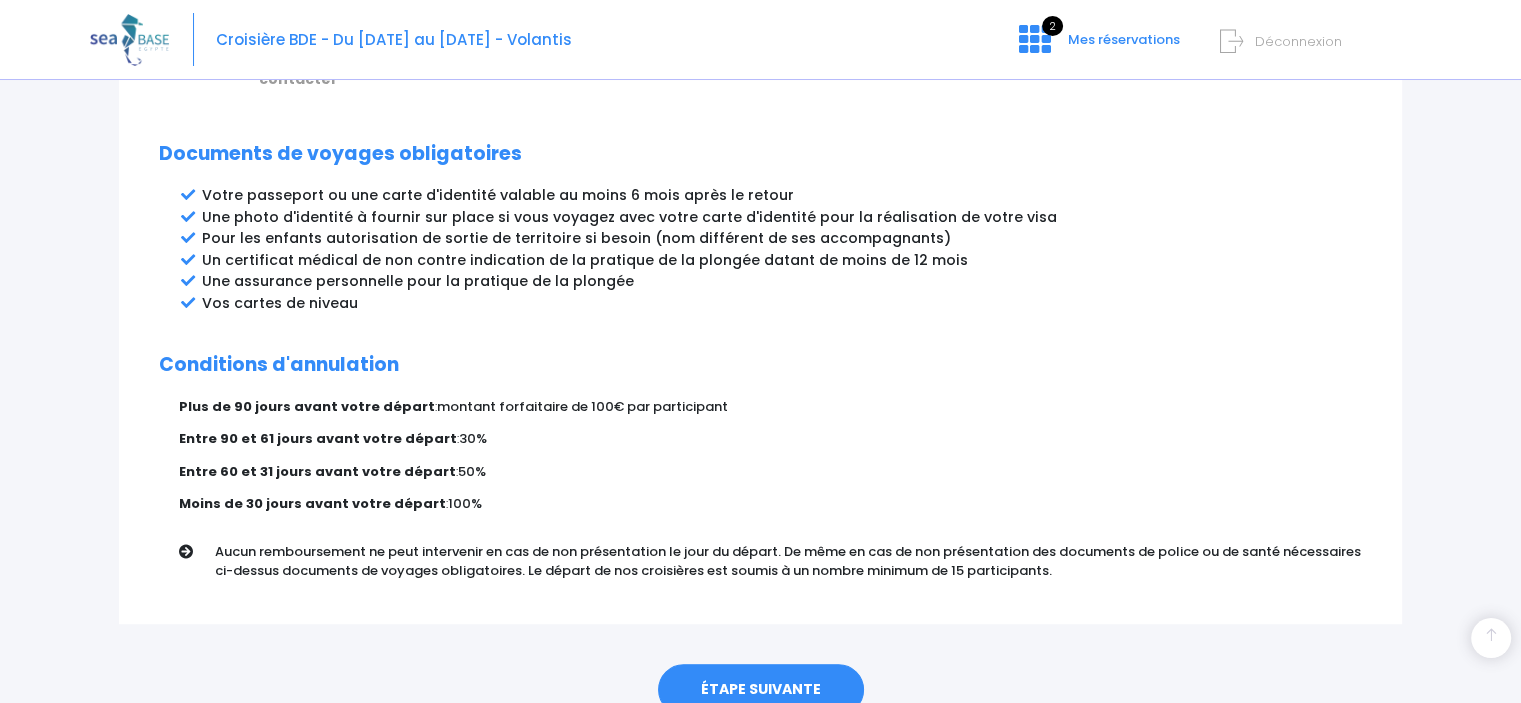 scroll, scrollTop: 1104, scrollLeft: 0, axis: vertical 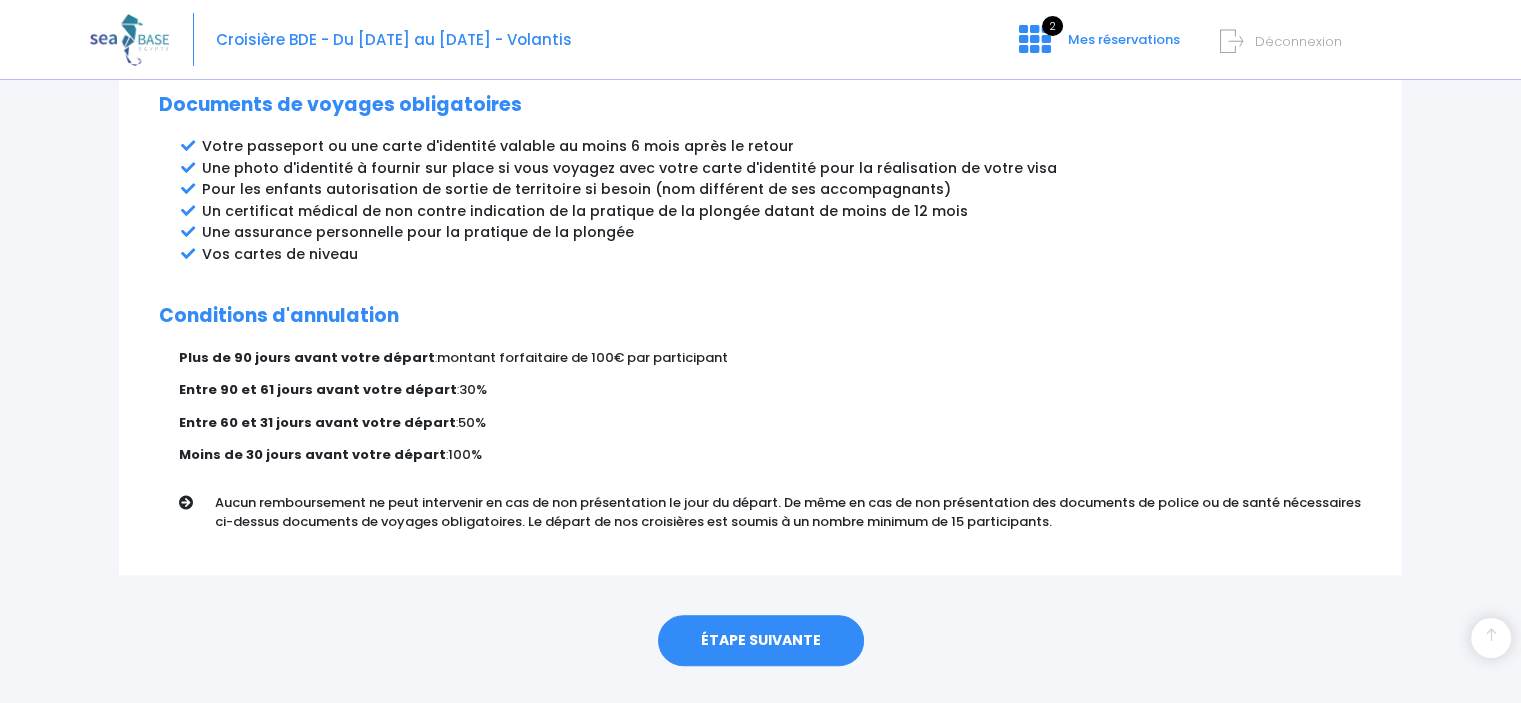 click on "ÉTAPE SUIVANTE" at bounding box center (761, 641) 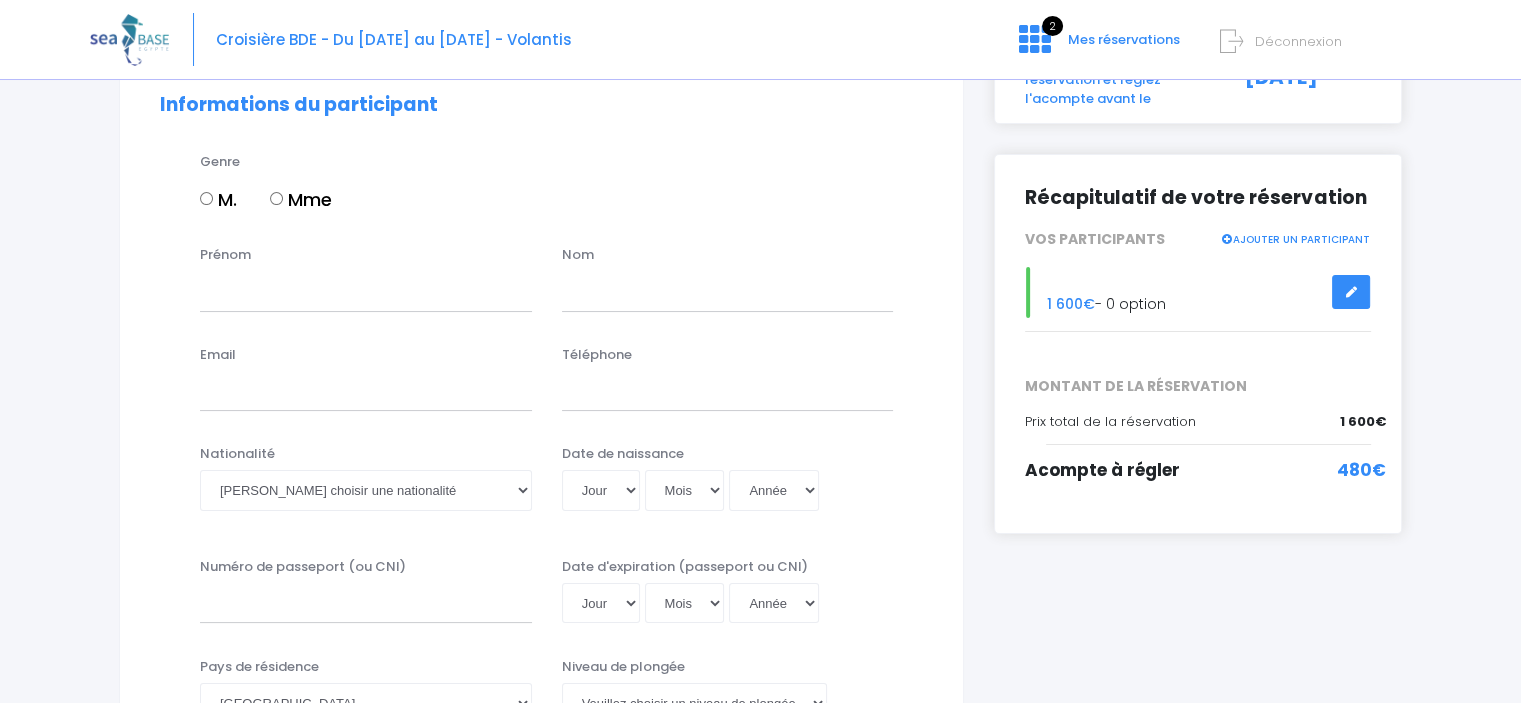 scroll, scrollTop: 200, scrollLeft: 0, axis: vertical 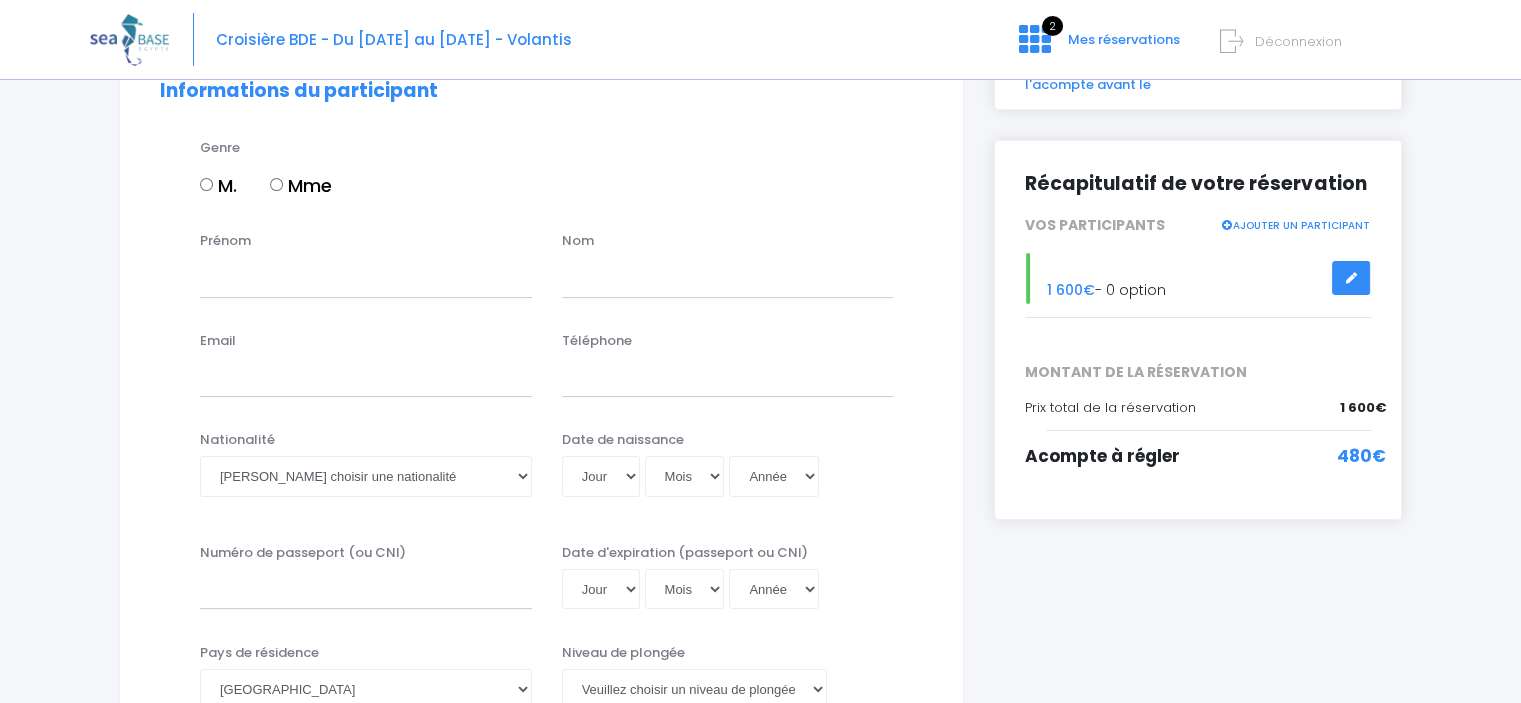 click on "M." at bounding box center [206, 184] 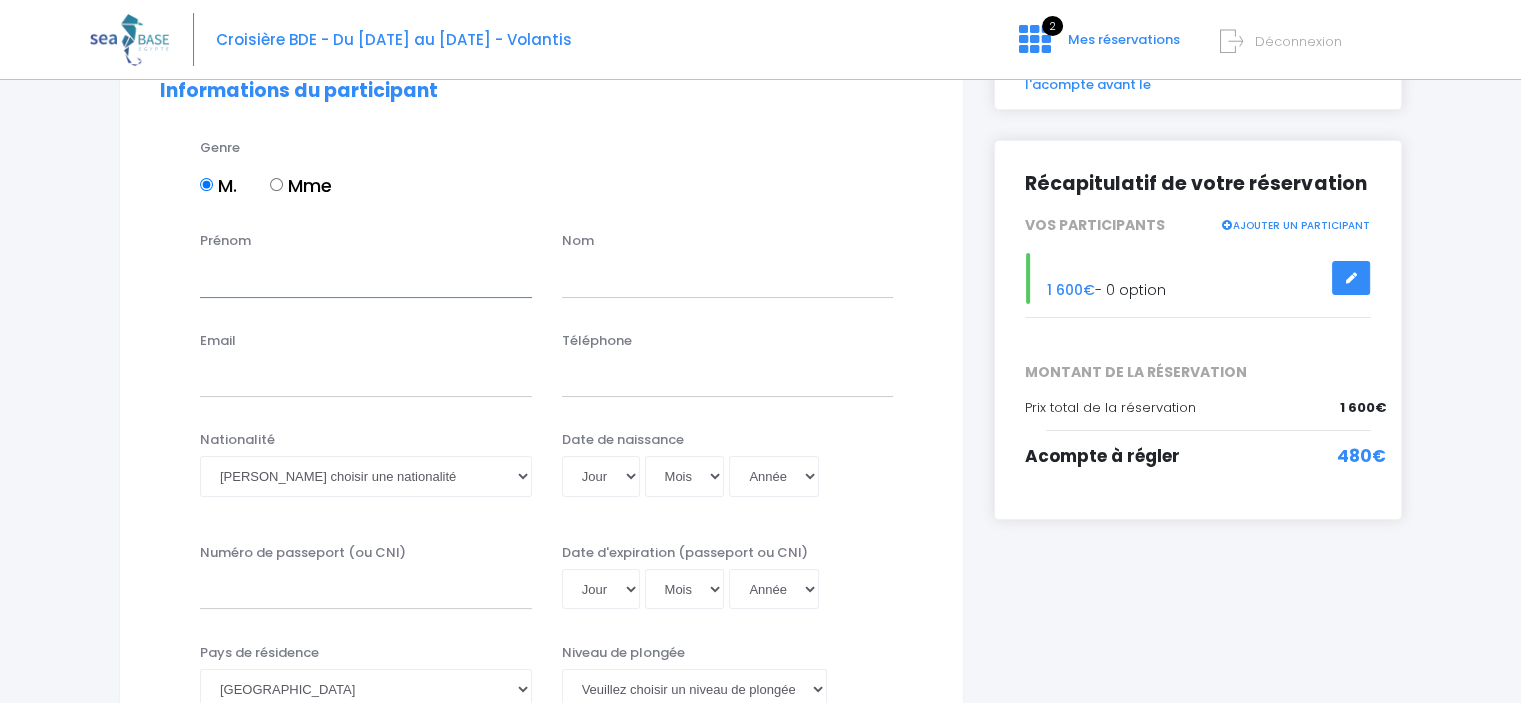 click on "Prénom" at bounding box center [366, 277] 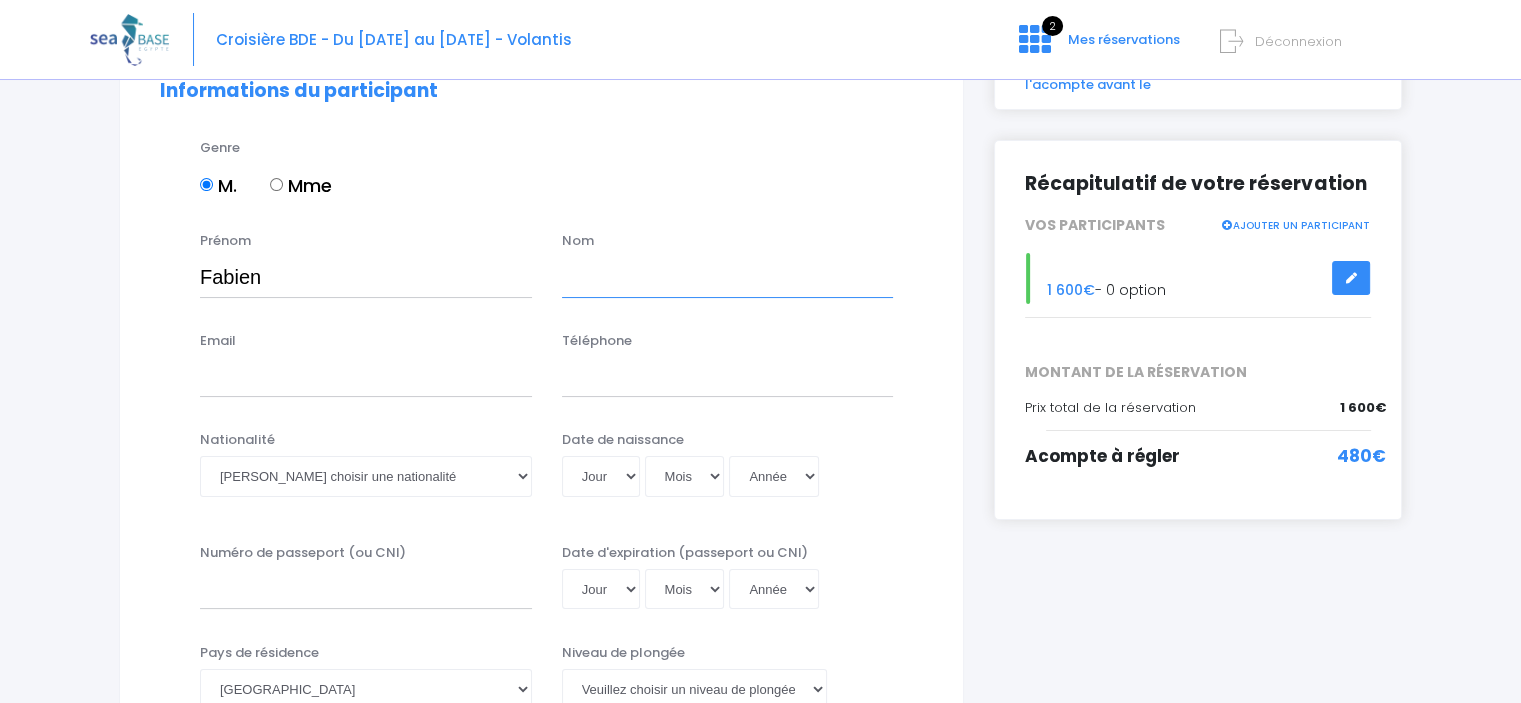 type on "Delanaud" 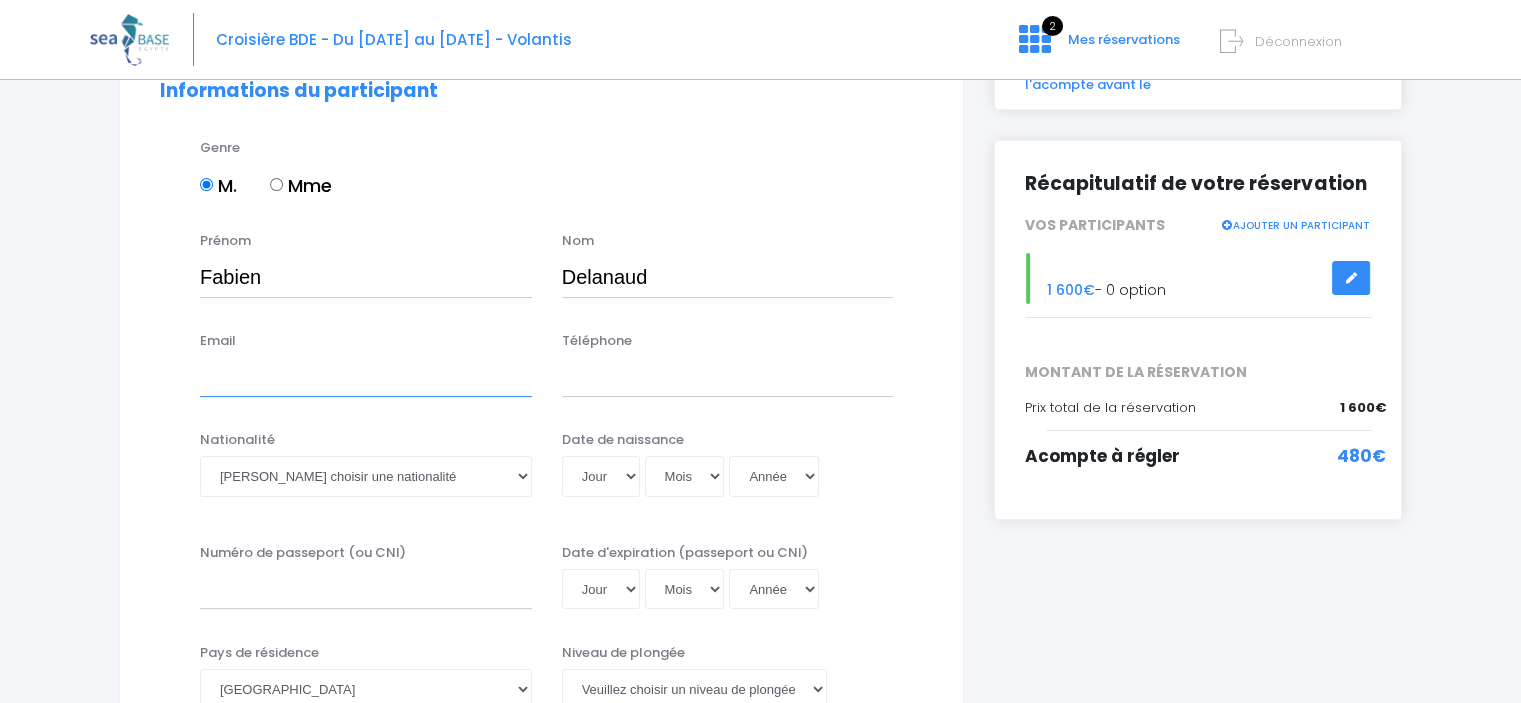 type on "fabien@delanaud.com" 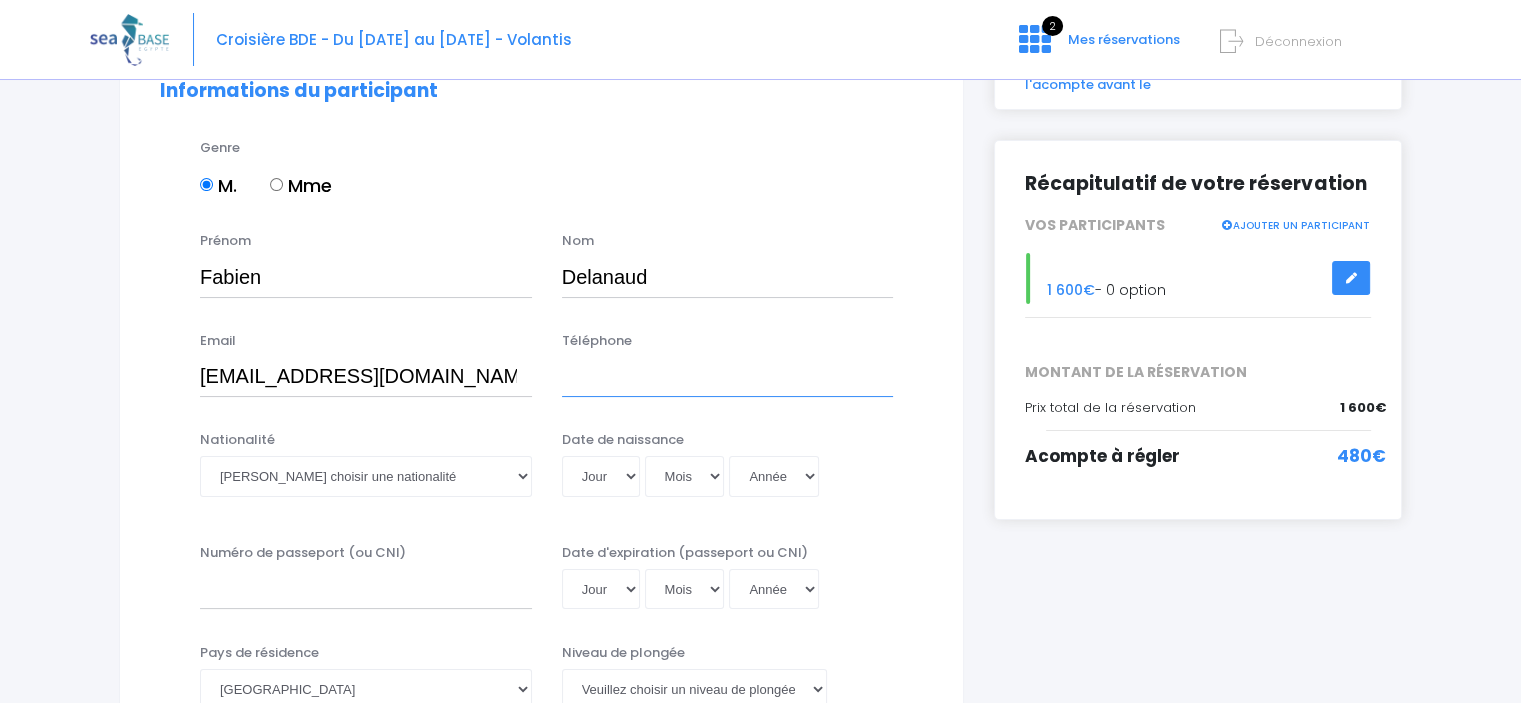 type on "0659604658" 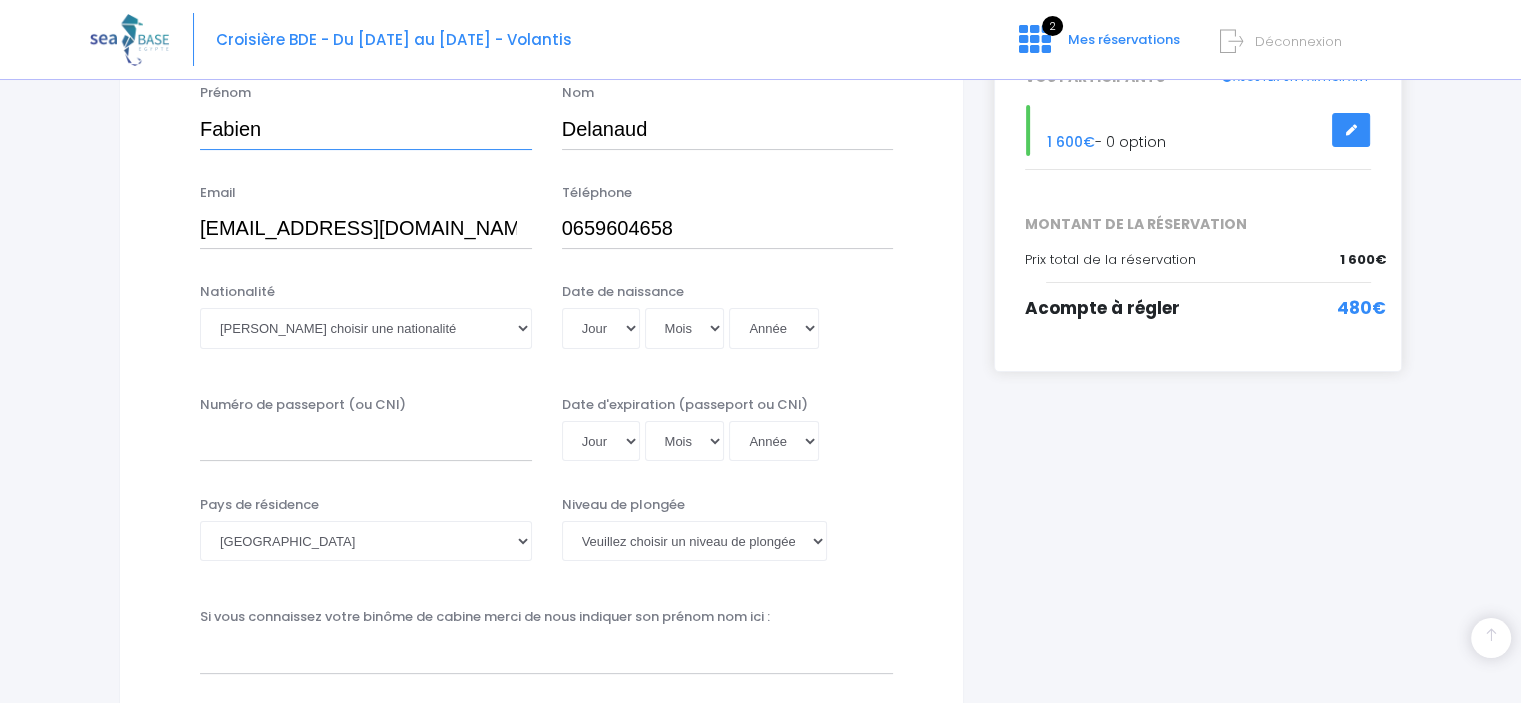 scroll, scrollTop: 400, scrollLeft: 0, axis: vertical 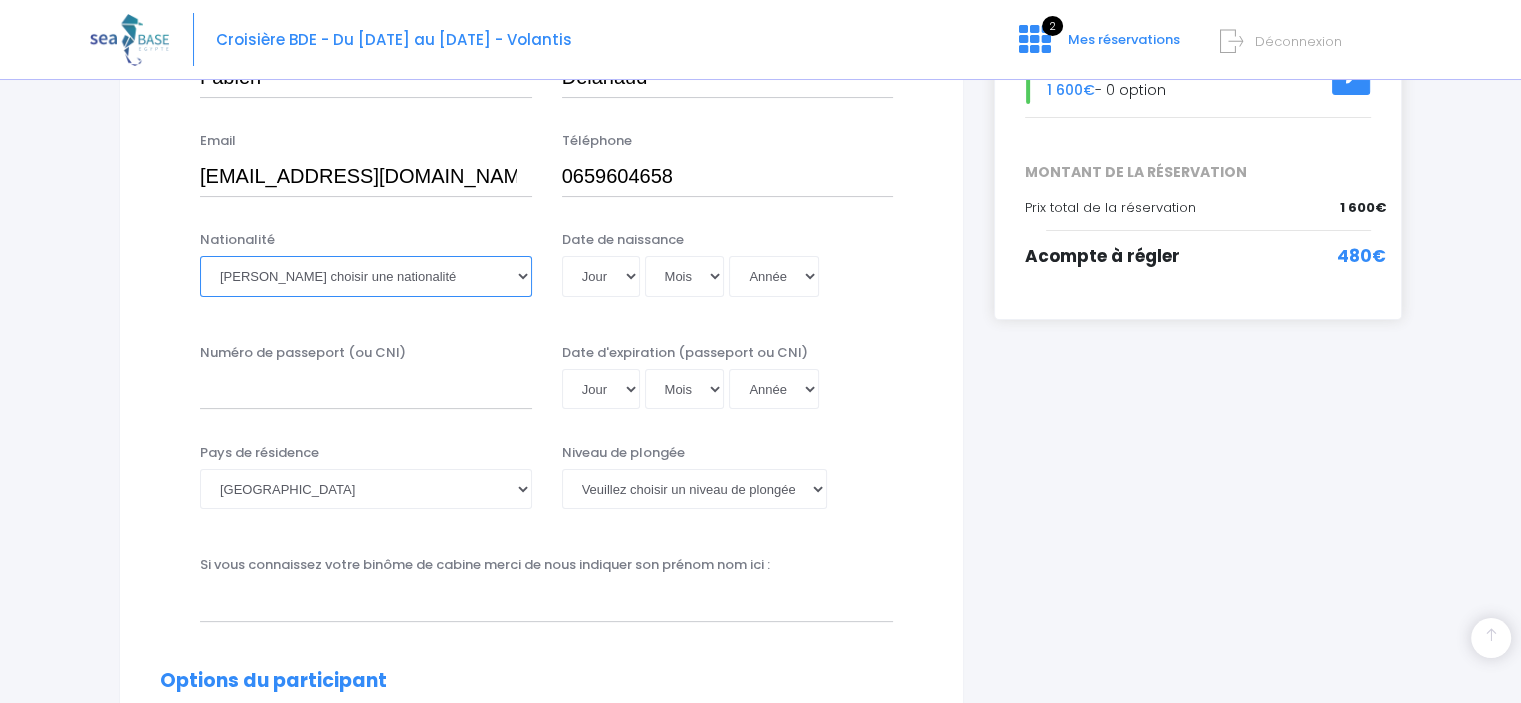 click on "Veuillez choisir une nationalité
Afghane
Albanaise
Algerienne
Allemande
Americaine
Andorrane
Angolaise
Antiguaise et barbudienne
Argentine Armenienne Australienne Autrichienne Azerbaïdjanaise Bahamienne" at bounding box center (366, 276) 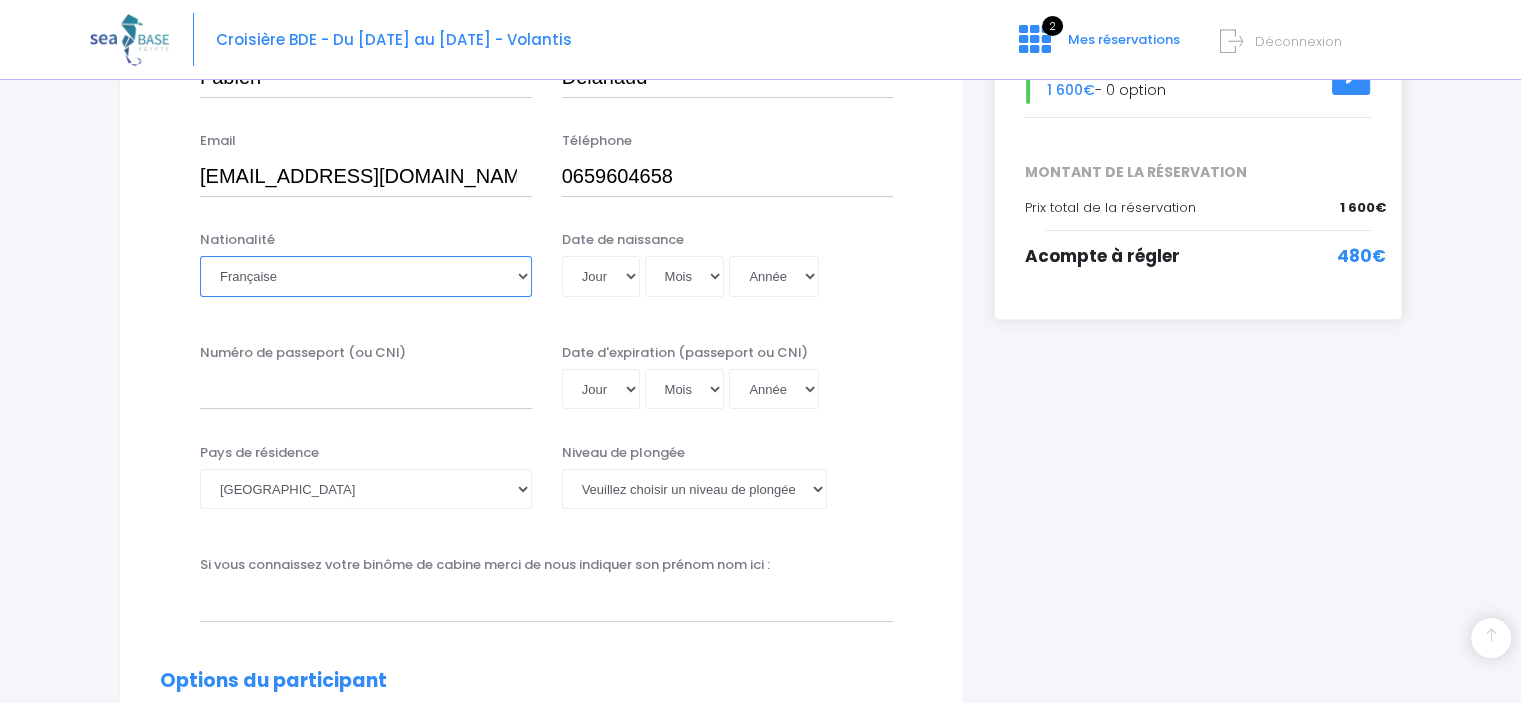 click on "Veuillez choisir une nationalité
Afghane
Albanaise
Algerienne
Allemande
Americaine
Andorrane
Angolaise
Antiguaise et barbudienne
Argentine Armenienne Australienne Autrichienne Azerbaïdjanaise Bahamienne" at bounding box center [366, 276] 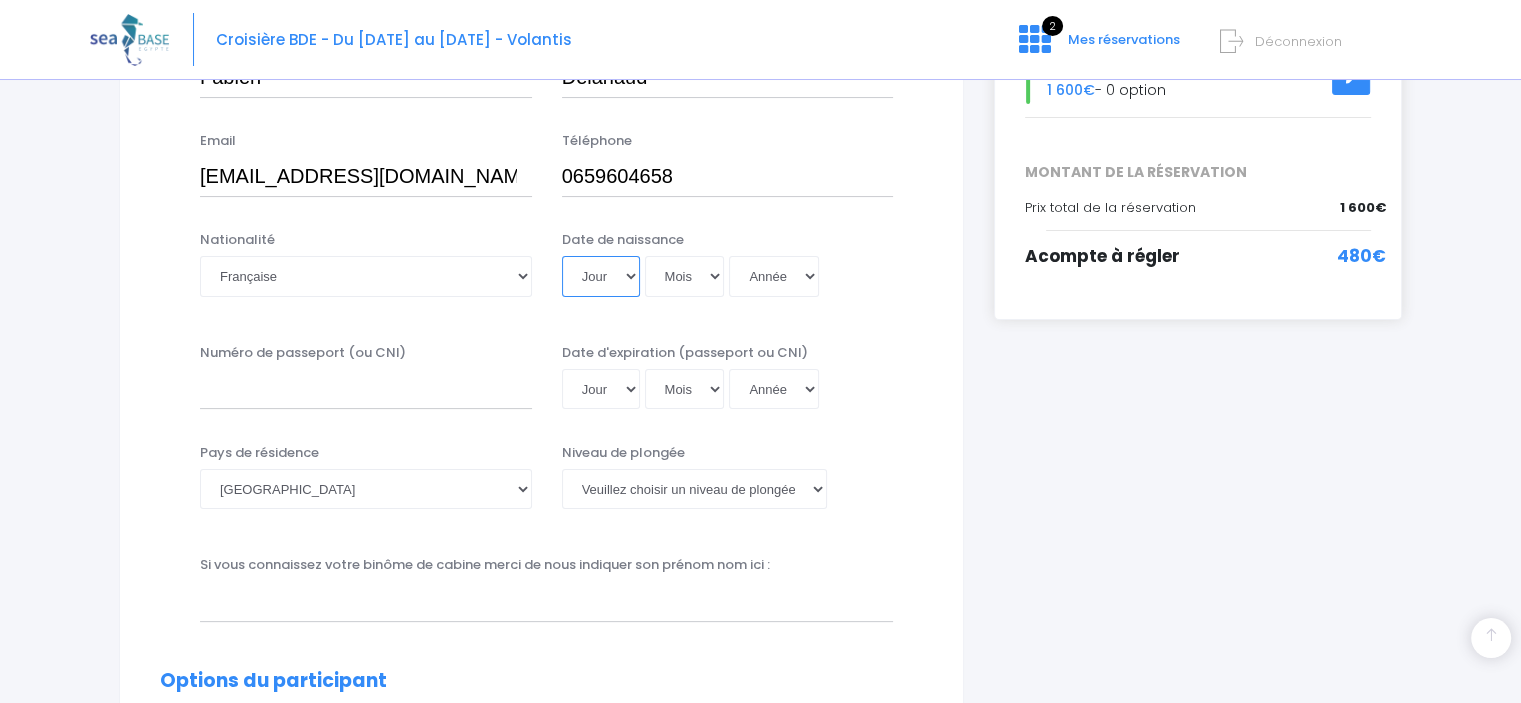 click on "Jour 01 02 03 04 05 06 07 08 09 10 11 12 13 14 15 16 17 18 19 20 21 22 23 24 25 26 27 28 29 30 31" at bounding box center [601, 276] 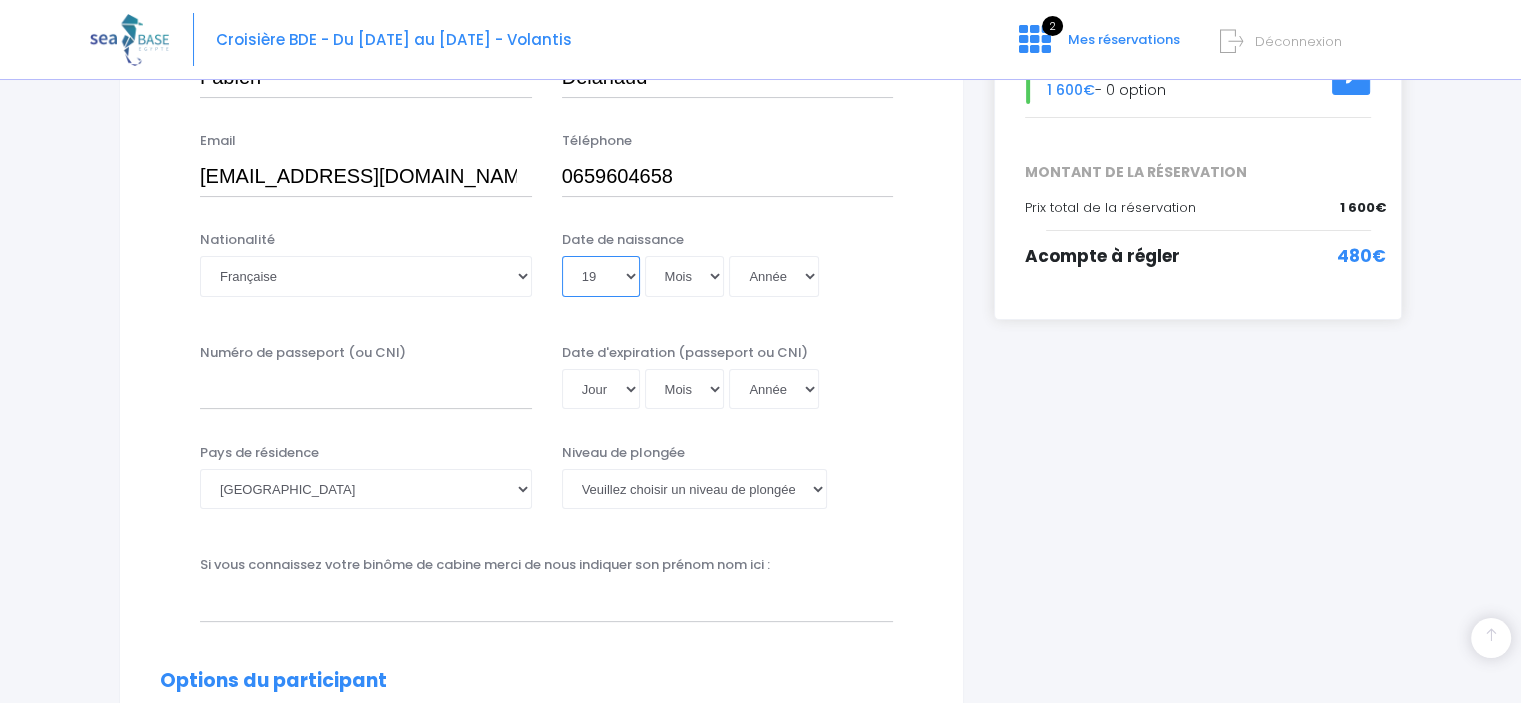 click on "Jour 01 02 03 04 05 06 07 08 09 10 11 12 13 14 15 16 17 18 19 20 21 22 23 24 25 26 27 28 29 30 31" at bounding box center [601, 276] 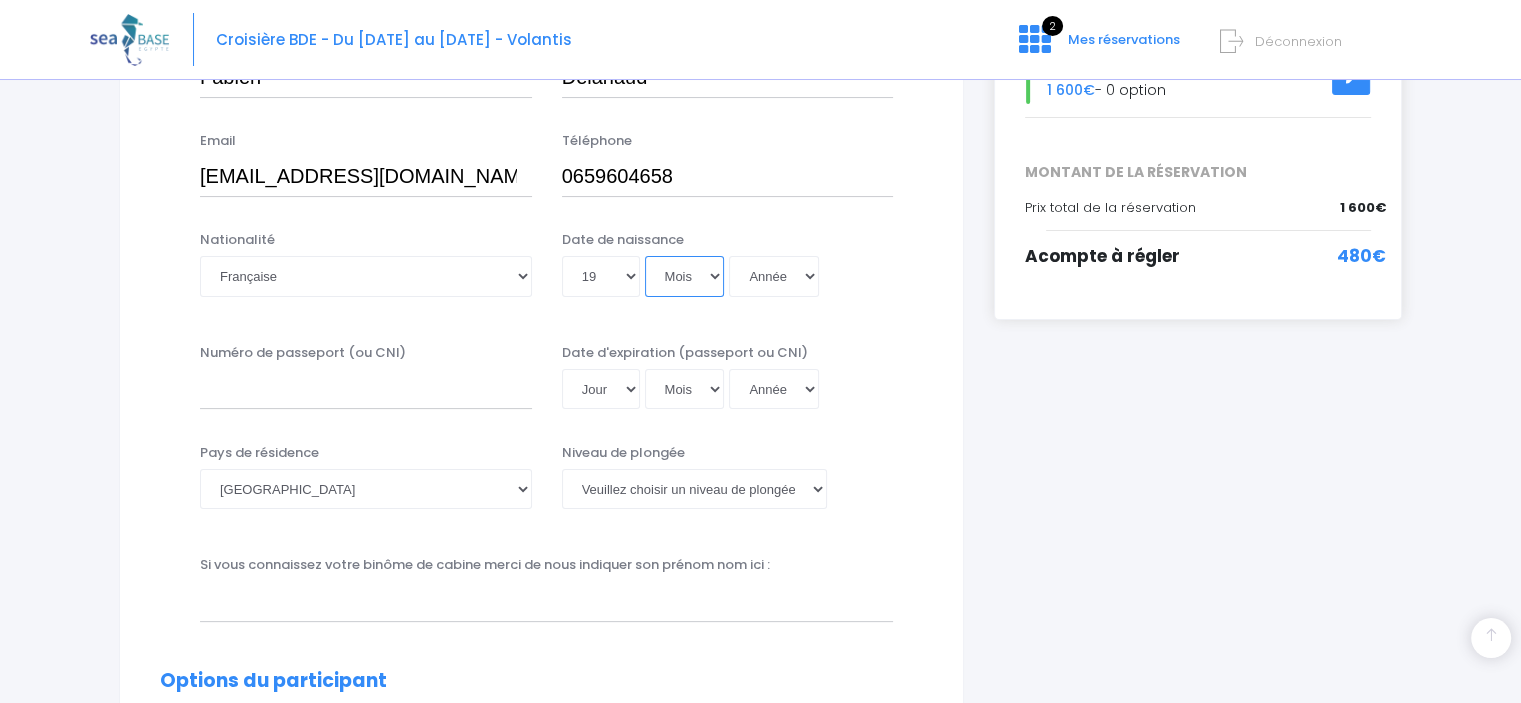 click on "Mois 01 02 03 04 05 06 07 08 09 10 11 12" at bounding box center [685, 276] 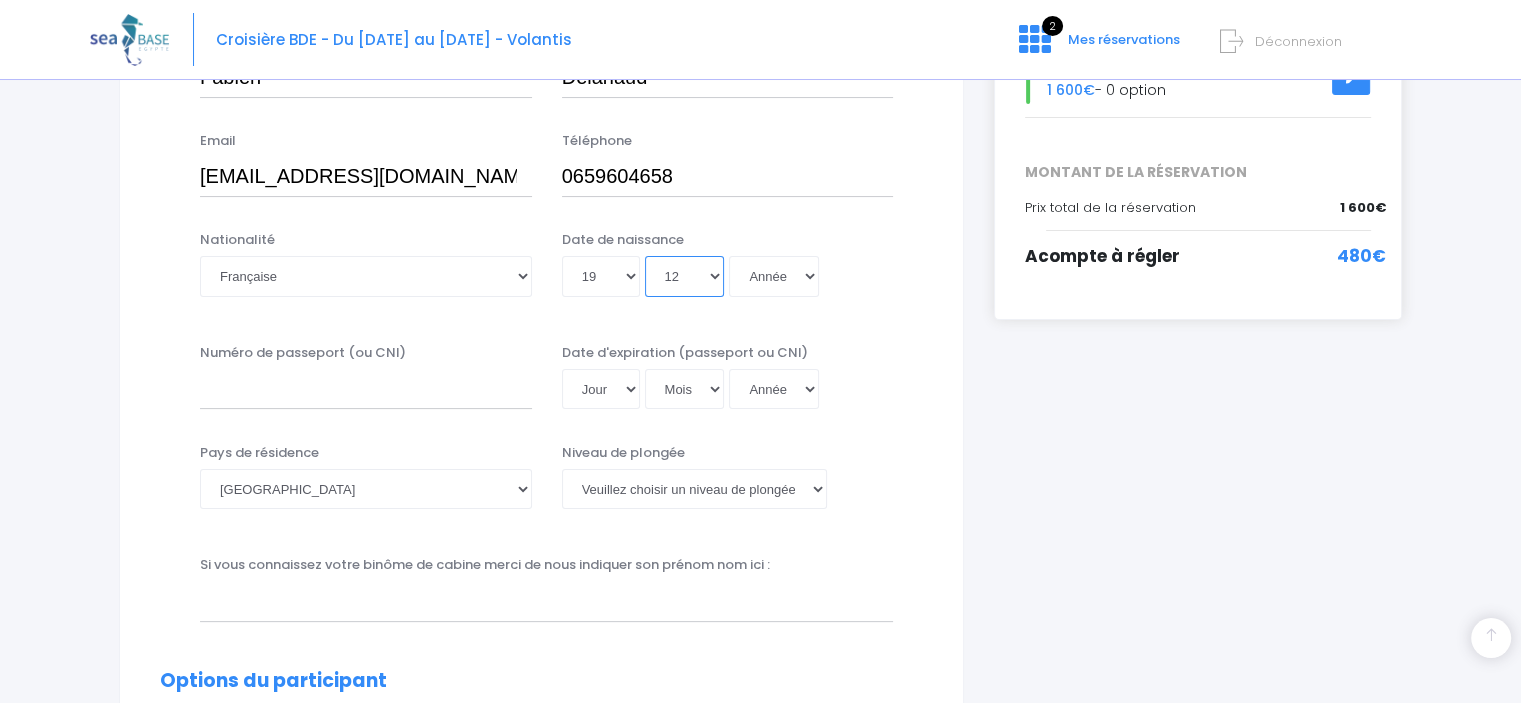 click on "Mois 01 02 03 04 05 06 07 08 09 10 11 12" at bounding box center [685, 276] 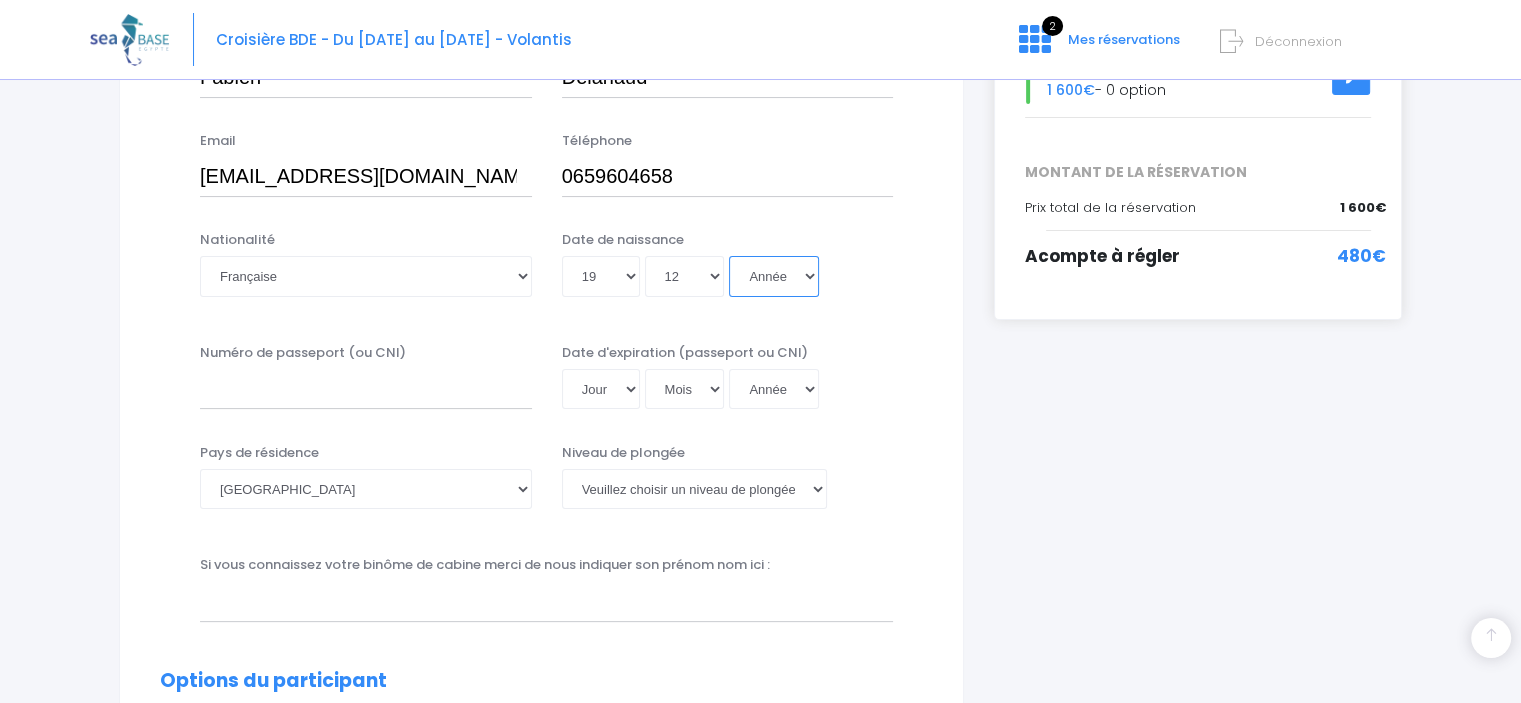 click on "Année 2045 2044 2043 2042 2041 2040 2039 2038 2037 2036 2035 2034 2033 2032 2031 2030 2029 2028 2027 2026 2025 2024 2023 2022 2021 2020 2019 2018 2017 2016 2015 2014 2013 2012 2011 2010 2009 2008 2007 2006 2005 2004 2003 2002 2001 2000 1999 1998 1997 1996 1995 1994 1993 1992 1991 1990 1989 1988 1987 1986 1985 1984 1983 1982 1981 1980 1979 1978 1977 1976 1975 1974 1973 1972 1971 1970 1969 1968 1967 1966 1965 1964 1963 1962 1961 1960 1959 1958 1957 1956 1955 1954 1953 1952 1951 1950 1949 1948 1947 1946 1945 1944 1943 1942 1941 1940 1939 1938 1937 1936 1935 1934 1933 1932 1931 1930 1929 1928 1927 1926 1925 1924 1923 1922 1921 1920 1919 1918 1917 1916 1915 1914 1913 1912 1911 1910 1909 1908 1907 1906 1905 1904 1903 1902 1901 1900" at bounding box center (774, 276) 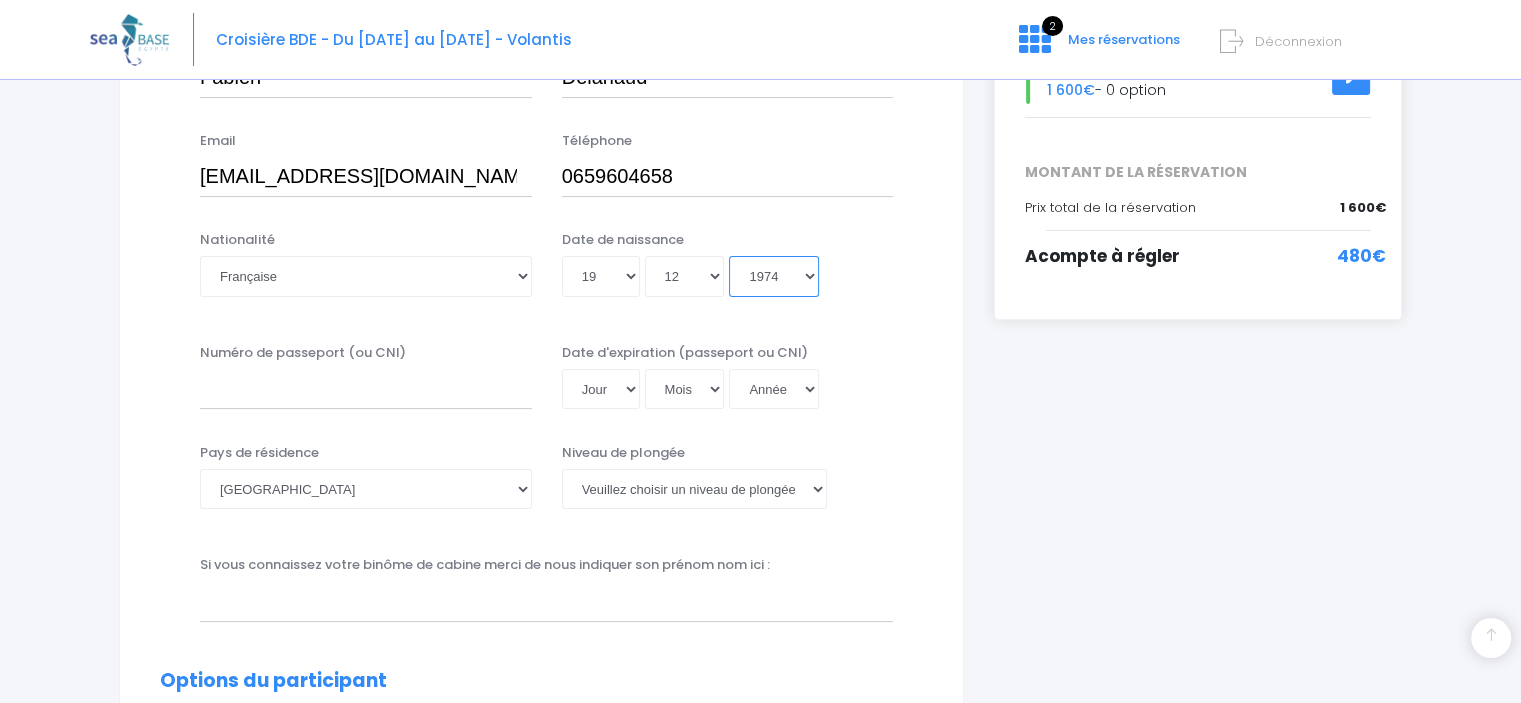 click on "Année 2045 2044 2043 2042 2041 2040 2039 2038 2037 2036 2035 2034 2033 2032 2031 2030 2029 2028 2027 2026 2025 2024 2023 2022 2021 2020 2019 2018 2017 2016 2015 2014 2013 2012 2011 2010 2009 2008 2007 2006 2005 2004 2003 2002 2001 2000 1999 1998 1997 1996 1995 1994 1993 1992 1991 1990 1989 1988 1987 1986 1985 1984 1983 1982 1981 1980 1979 1978 1977 1976 1975 1974 1973 1972 1971 1970 1969 1968 1967 1966 1965 1964 1963 1962 1961 1960 1959 1958 1957 1956 1955 1954 1953 1952 1951 1950 1949 1948 1947 1946 1945 1944 1943 1942 1941 1940 1939 1938 1937 1936 1935 1934 1933 1932 1931 1930 1929 1928 1927 1926 1925 1924 1923 1922 1921 1920 1919 1918 1917 1916 1915 1914 1913 1912 1911 1910 1909 1908 1907 1906 1905 1904 1903 1902 1901 1900" at bounding box center (774, 276) 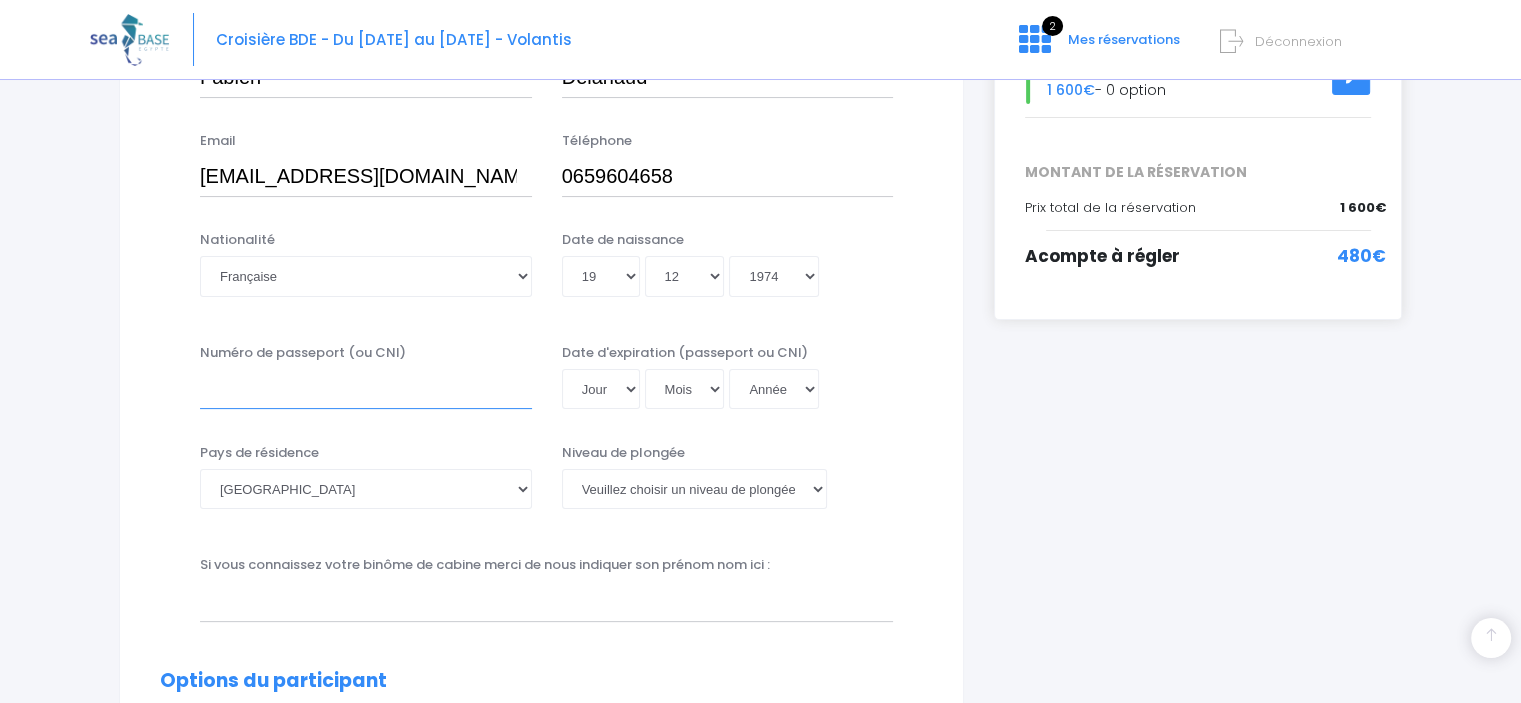 click on "Numéro de passeport (ou CNI)" at bounding box center [366, 389] 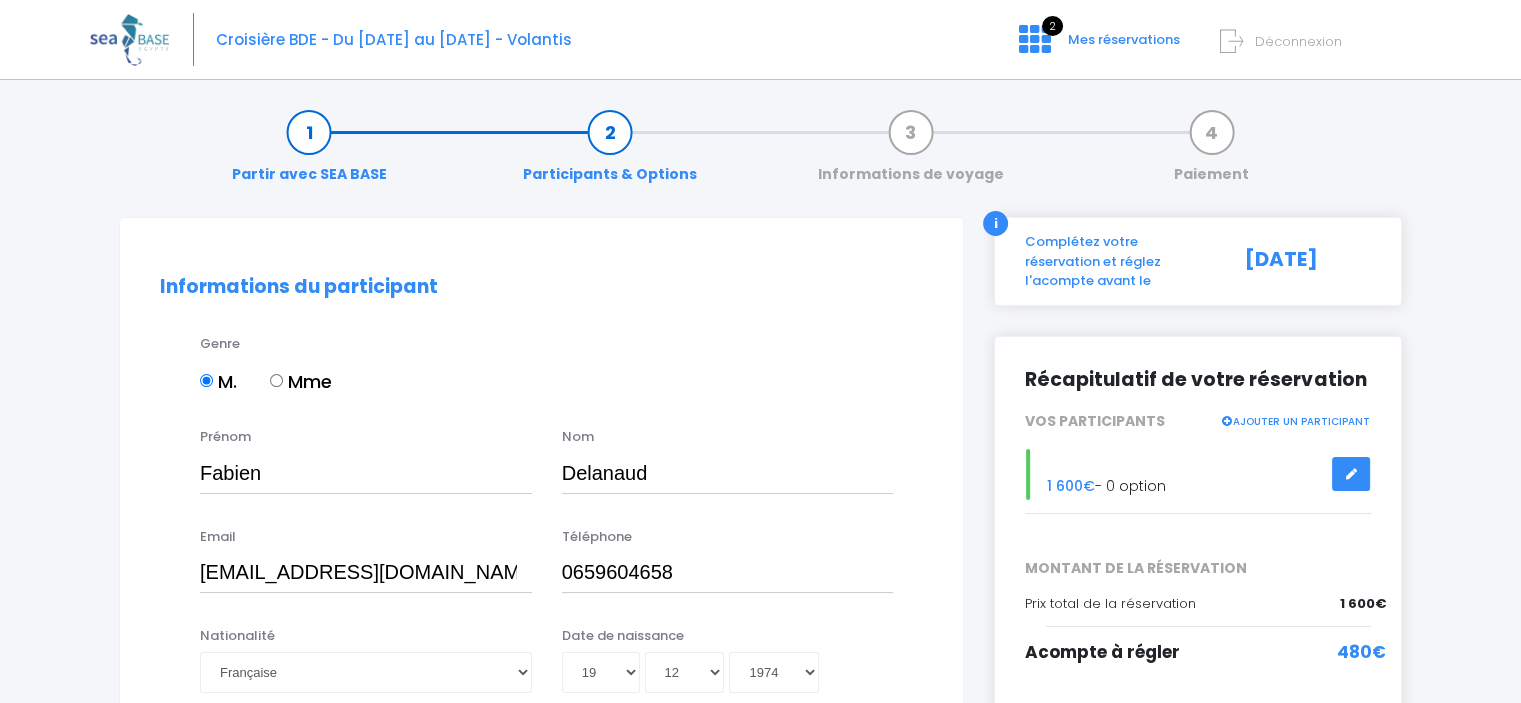 scroll, scrollTop: 0, scrollLeft: 0, axis: both 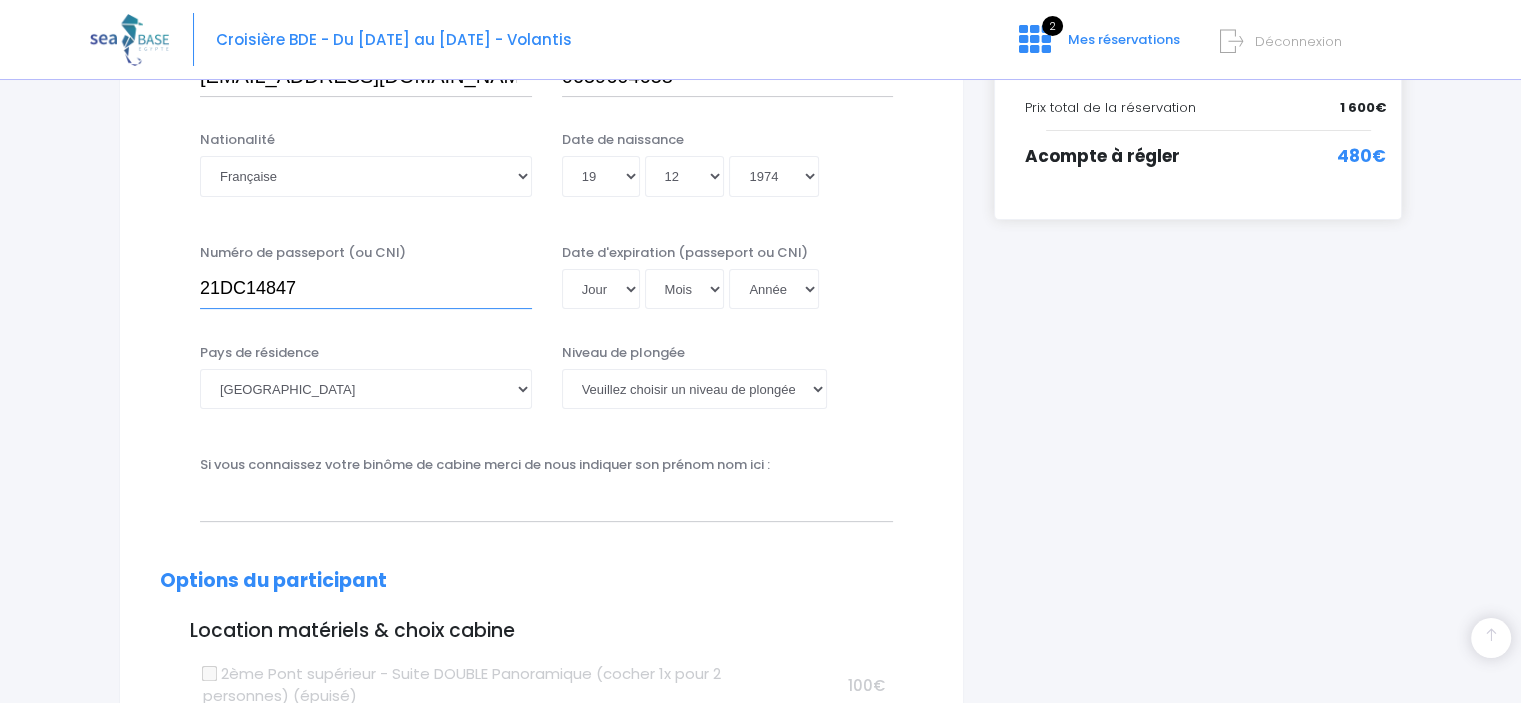 click on "21DC14847" at bounding box center [366, 289] 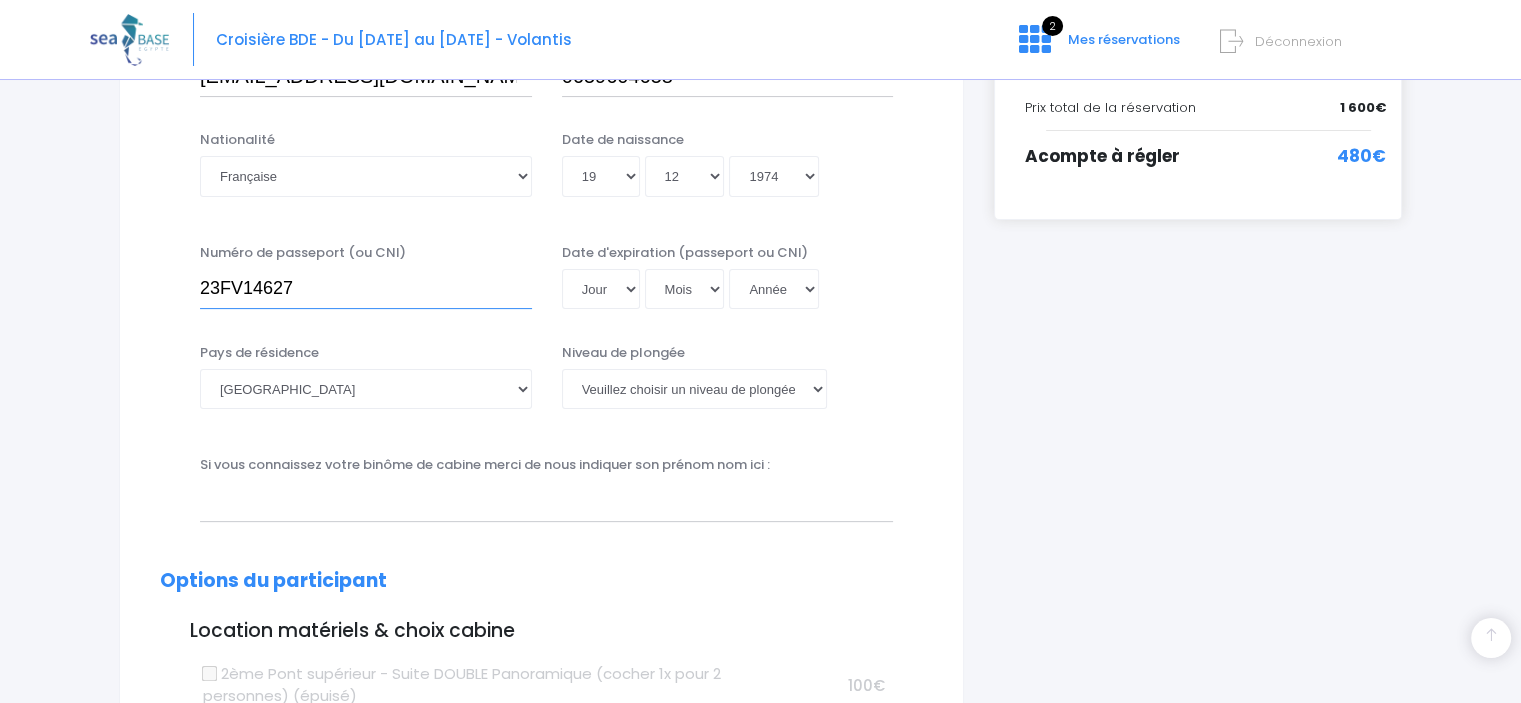 type on "23FV14627" 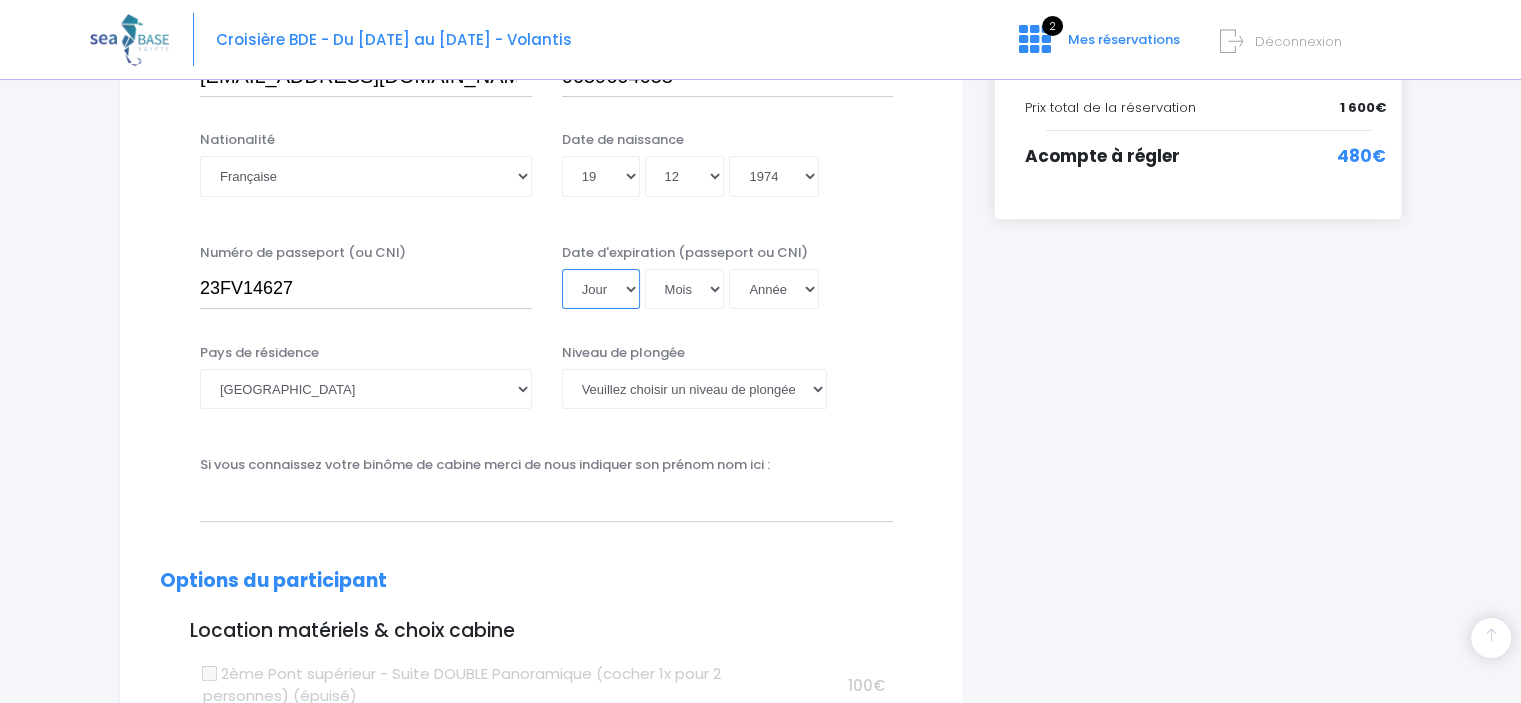 click on "Jour 01 02 03 04 05 06 07 08 09 10 11 12 13 14 15 16 17 18 19 20 21 22 23 24 25 26 27 28 29 30 31" at bounding box center (601, 289) 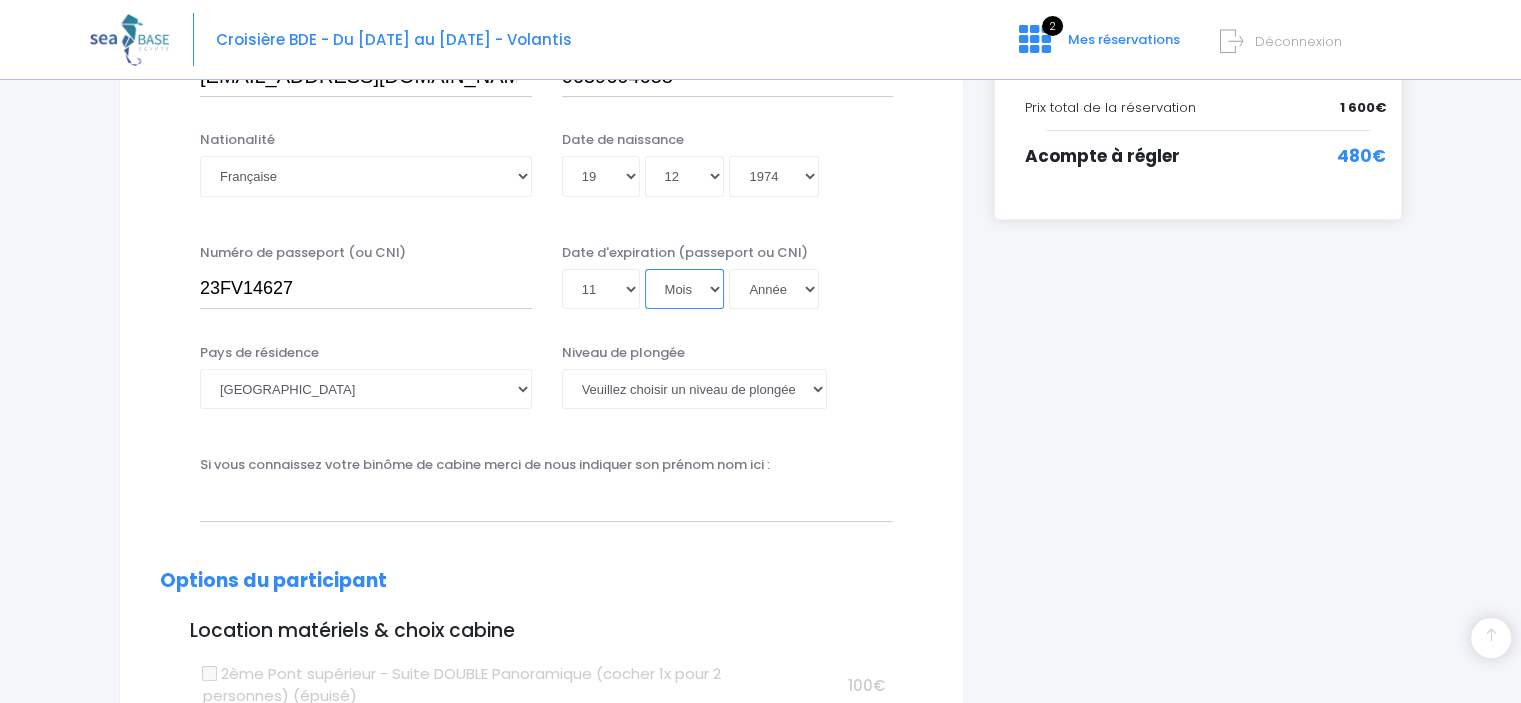 click on "Mois 01 02 03 04 05 06 07 08 09 10 11 12" at bounding box center [685, 289] 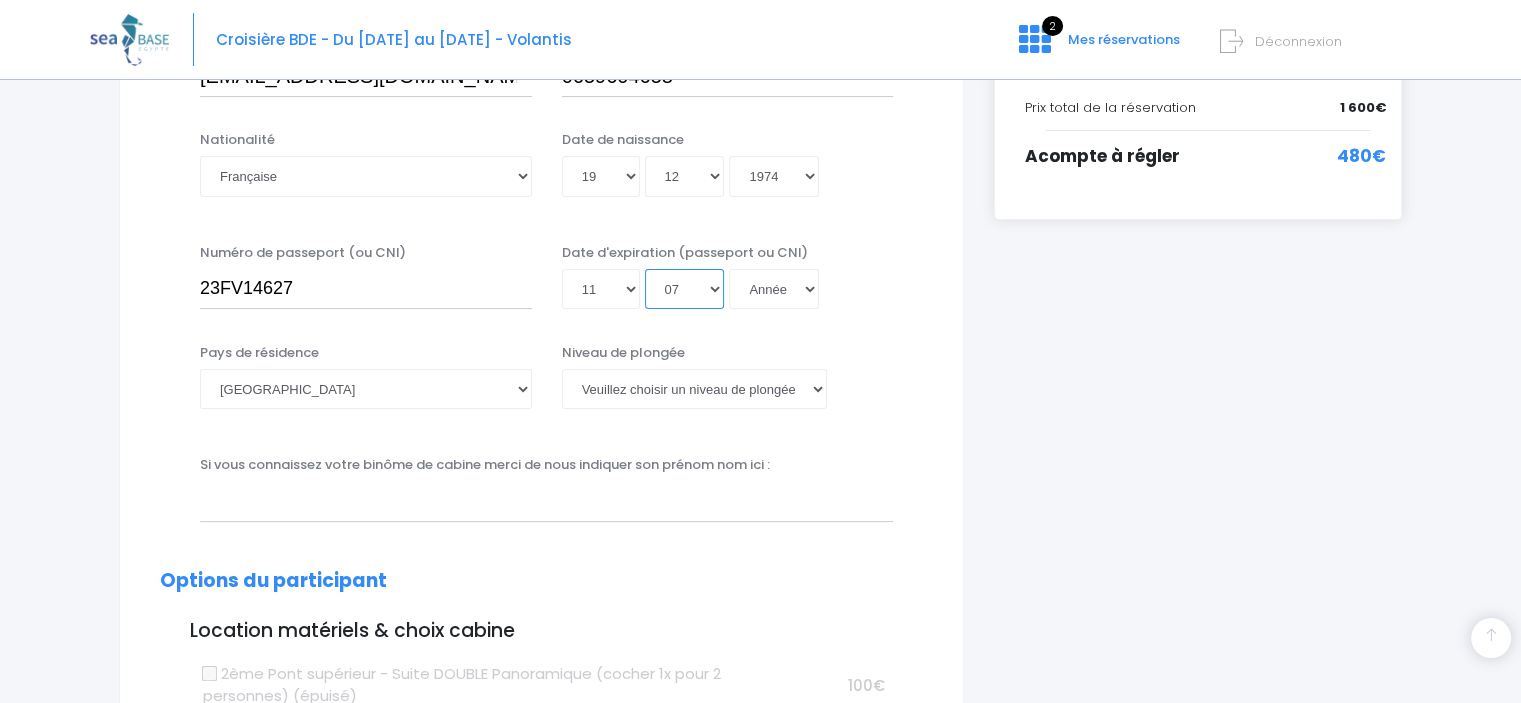 click on "Mois 01 02 03 04 05 06 07 08 09 10 11 12" at bounding box center [685, 289] 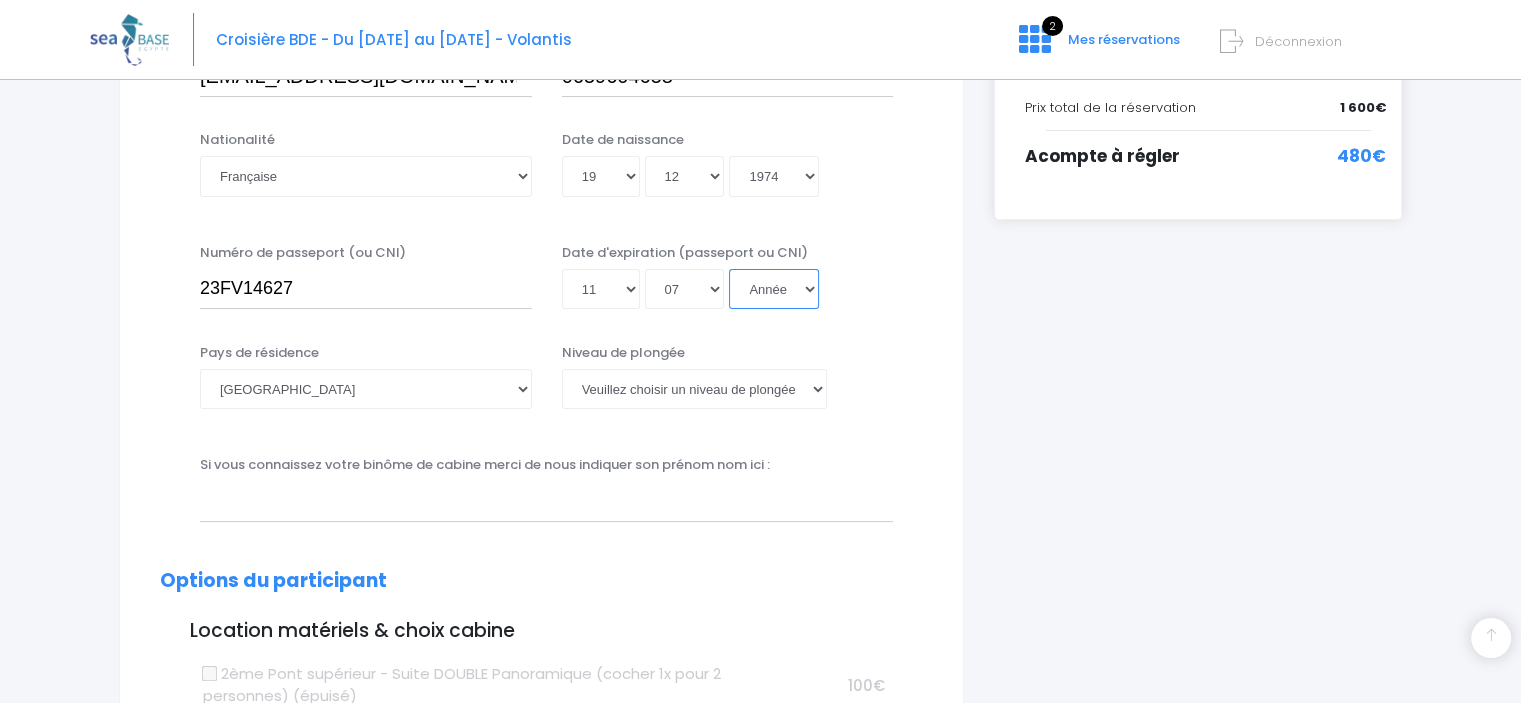 click on "Année 2045 2044 2043 2042 2041 2040 2039 2038 2037 2036 2035 2034 2033 2032 2031 2030 2029 2028 2027 2026 2025 2024 2023 2022 2021 2020 2019 2018 2017 2016 2015 2014 2013 2012 2011 2010 2009 2008 2007 2006 2005 2004 2003 2002 2001 2000 1999 1998 1997 1996 1995 1994 1993 1992 1991 1990 1989 1988 1987 1986 1985 1984 1983 1982 1981 1980 1979 1978 1977 1976 1975 1974 1973 1972 1971 1970 1969 1968 1967 1966 1965 1964 1963 1962 1961 1960 1959 1958 1957 1956 1955 1954 1953 1952 1951 1950 1949 1948 1947 1946 1945 1944 1943 1942 1941 1940 1939 1938 1937 1936 1935 1934 1933 1932 1931 1930 1929 1928 1927 1926 1925 1924 1923 1922 1921 1920 1919 1918 1917 1916 1915 1914 1913 1912 1911 1910 1909 1908 1907 1906 1905 1904 1903 1902 1901 1900" at bounding box center (774, 289) 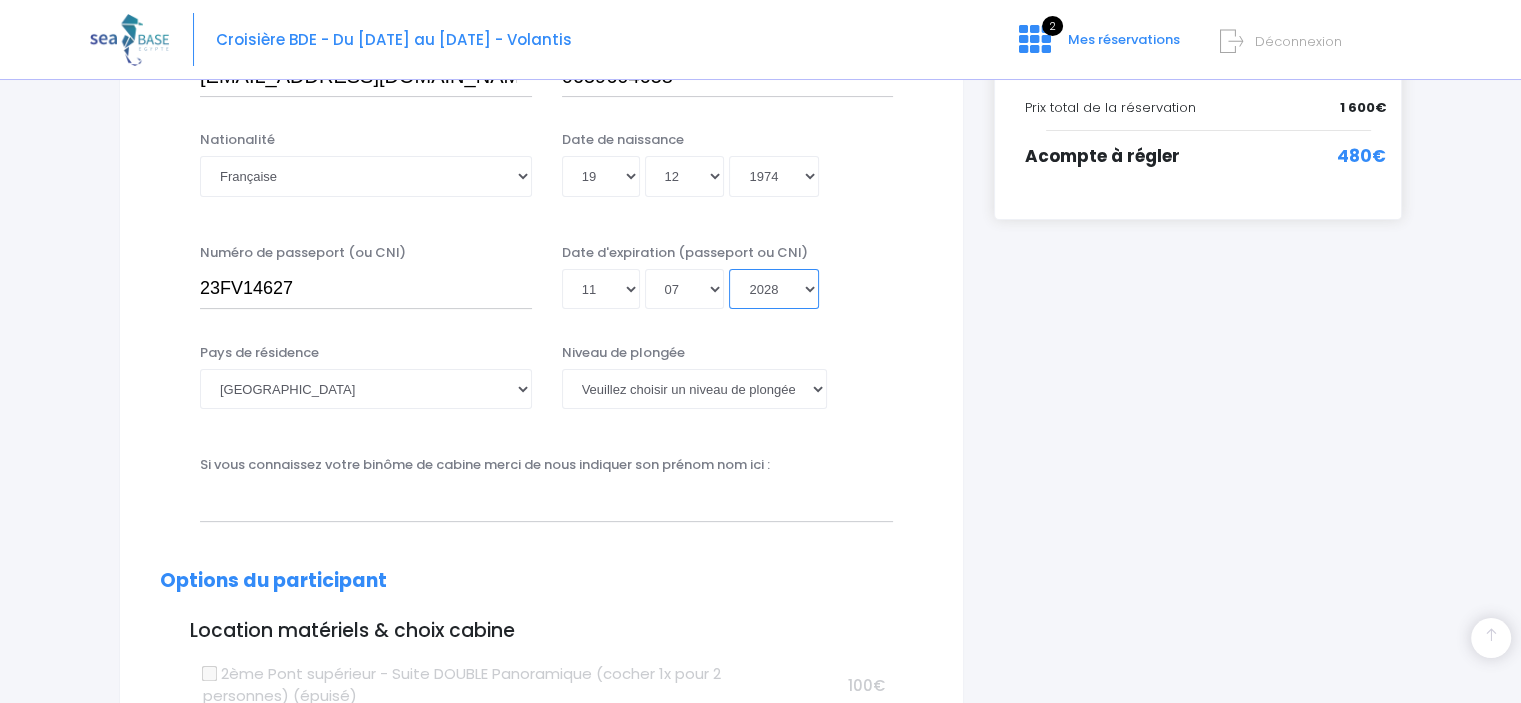 click on "Année 2045 2044 2043 2042 2041 2040 2039 2038 2037 2036 2035 2034 2033 2032 2031 2030 2029 2028 2027 2026 2025 2024 2023 2022 2021 2020 2019 2018 2017 2016 2015 2014 2013 2012 2011 2010 2009 2008 2007 2006 2005 2004 2003 2002 2001 2000 1999 1998 1997 1996 1995 1994 1993 1992 1991 1990 1989 1988 1987 1986 1985 1984 1983 1982 1981 1980 1979 1978 1977 1976 1975 1974 1973 1972 1971 1970 1969 1968 1967 1966 1965 1964 1963 1962 1961 1960 1959 1958 1957 1956 1955 1954 1953 1952 1951 1950 1949 1948 1947 1946 1945 1944 1943 1942 1941 1940 1939 1938 1937 1936 1935 1934 1933 1932 1931 1930 1929 1928 1927 1926 1925 1924 1923 1922 1921 1920 1919 1918 1917 1916 1915 1914 1913 1912 1911 1910 1909 1908 1907 1906 1905 1904 1903 1902 1901 1900" at bounding box center [774, 289] 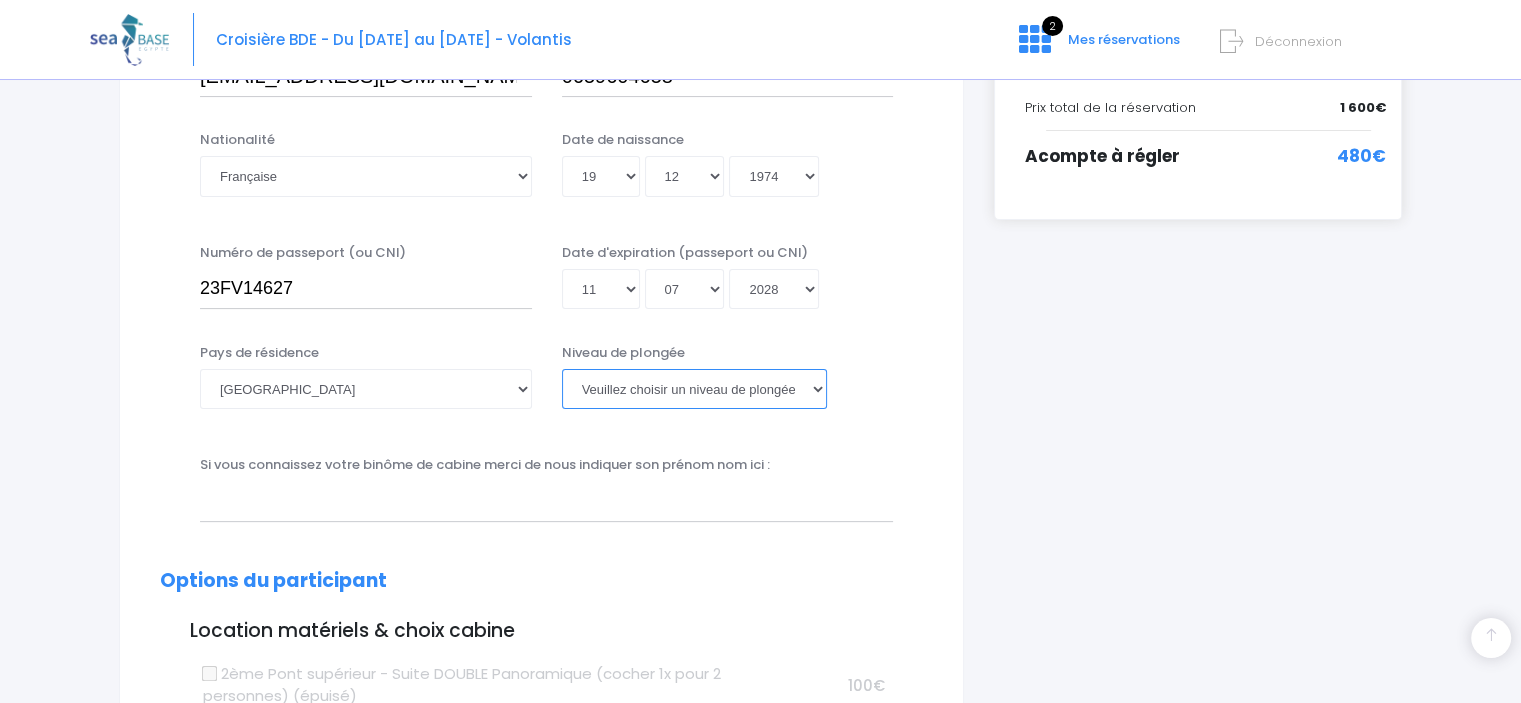 click on "Veuillez choisir un niveau de plongée
Non plongeur
Junior OW diver
Adventure OW diver
Open Water diver
Advanced OW diver
Deep diver
Rescue diver
Dive Master
Instructeur
MSDT
IDC Staff
Master instructeur
Course Director
N1
N2
N3
N4 PA40 MF1 MF2 PE40 Autre" at bounding box center (694, 389) 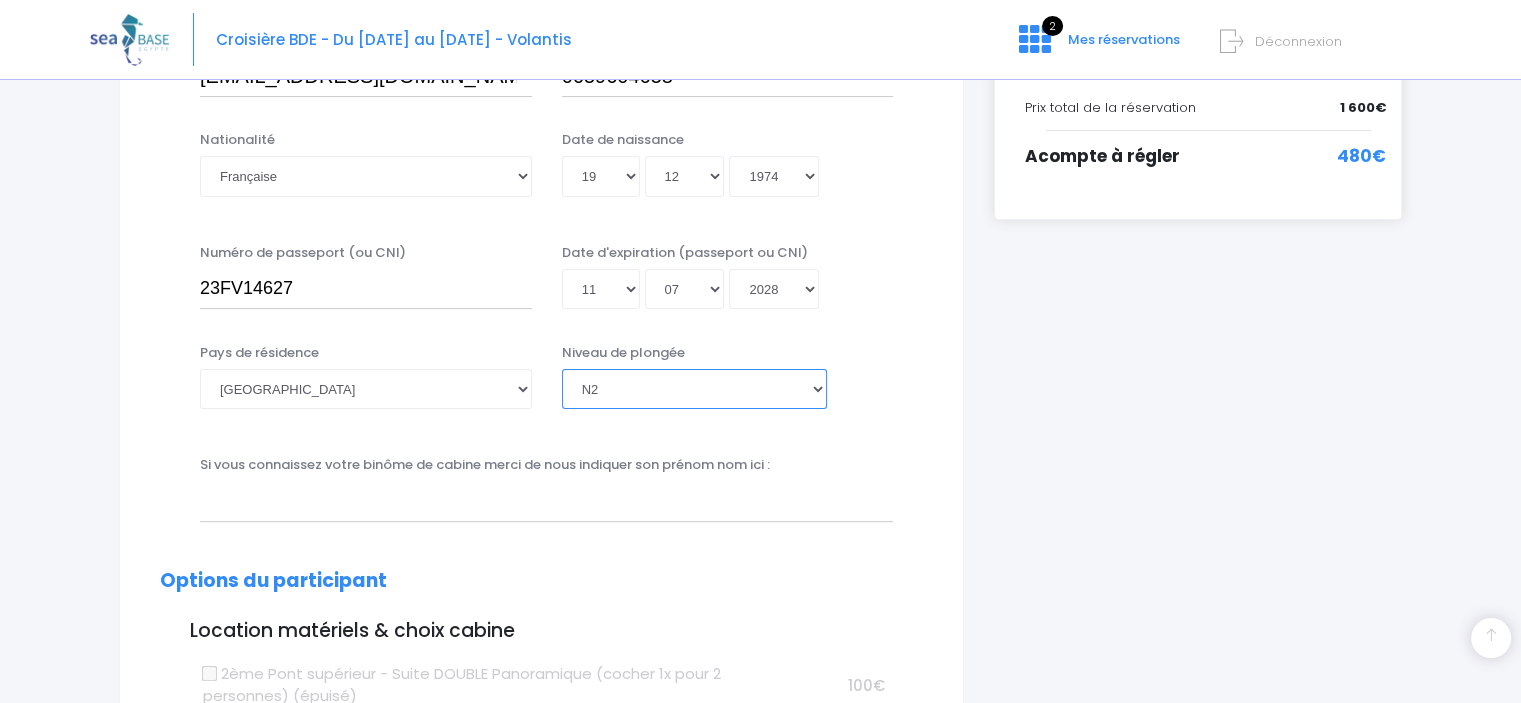 click on "Veuillez choisir un niveau de plongée
Non plongeur
Junior OW diver
Adventure OW diver
Open Water diver
Advanced OW diver
Deep diver
Rescue diver
Dive Master
Instructeur
MSDT
IDC Staff
Master instructeur
Course Director
N1
N2
N3
N4 PA40 MF1 MF2 PE40 Autre" at bounding box center (694, 389) 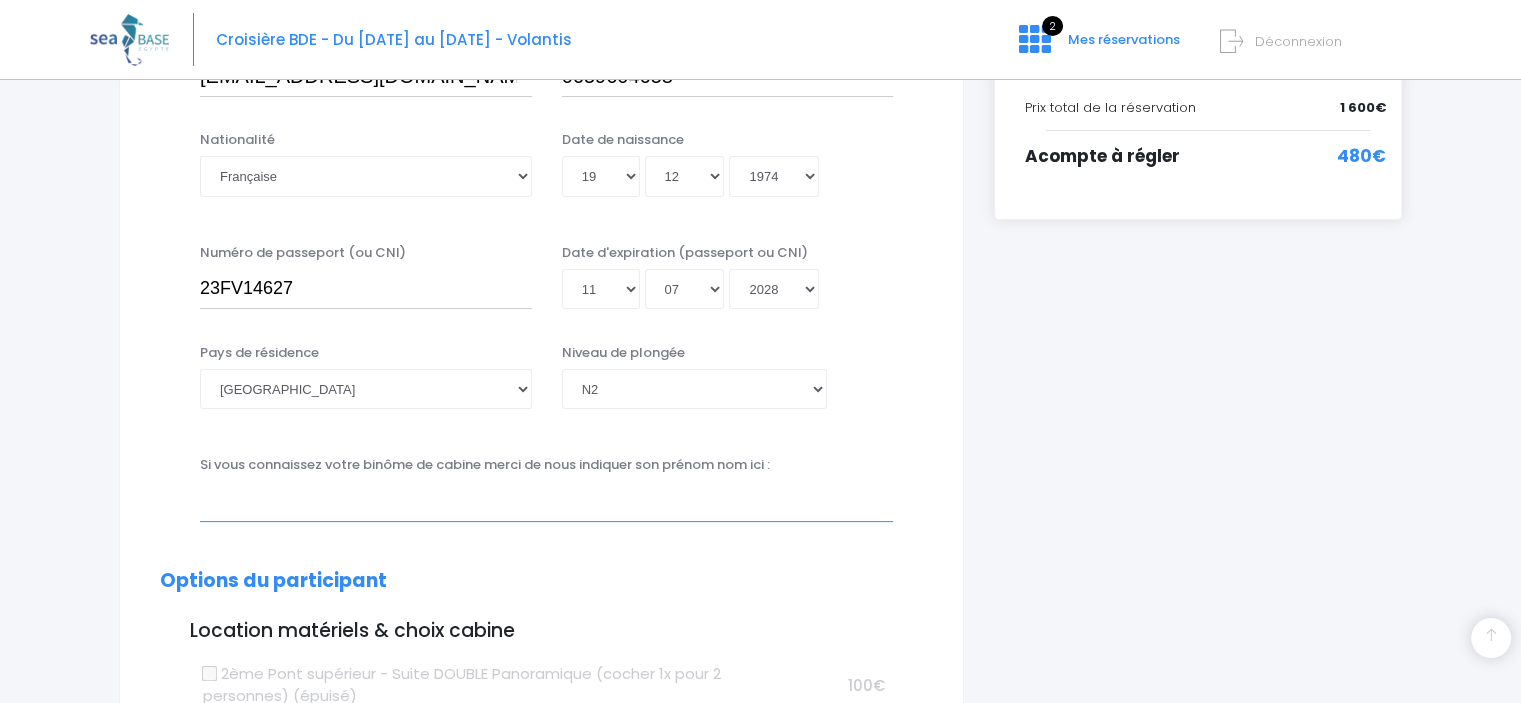 click at bounding box center (546, 501) 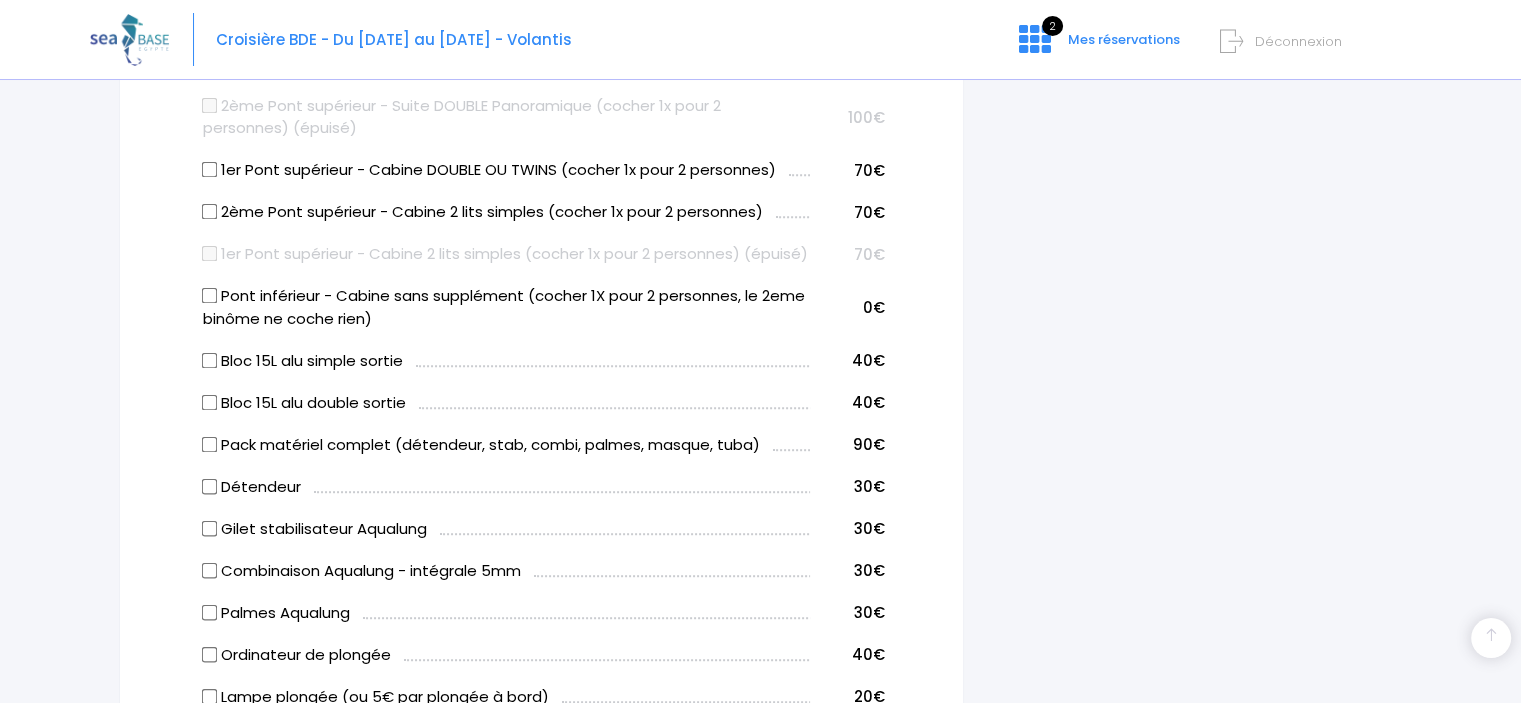 scroll, scrollTop: 1100, scrollLeft: 0, axis: vertical 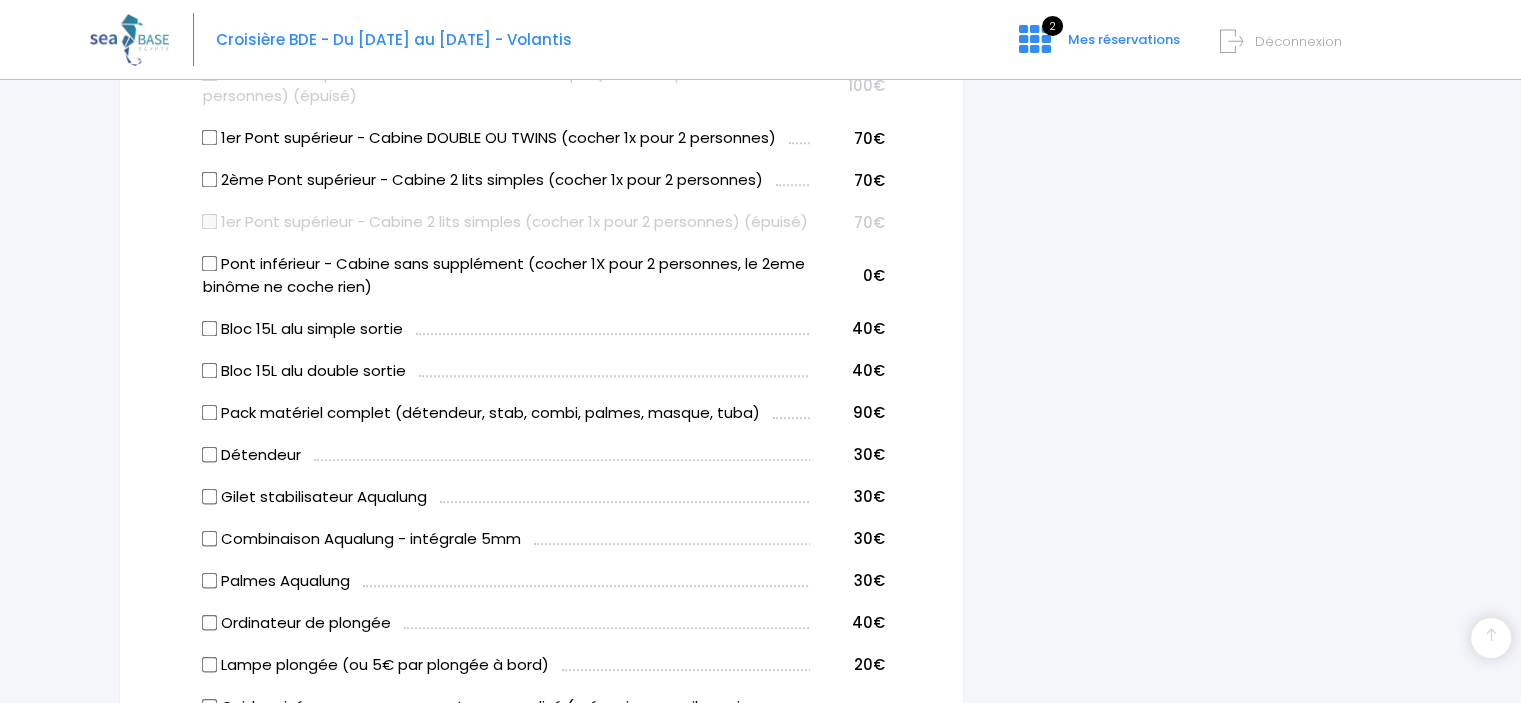 click on "Bloc 15L alu simple sortie" at bounding box center (210, 328) 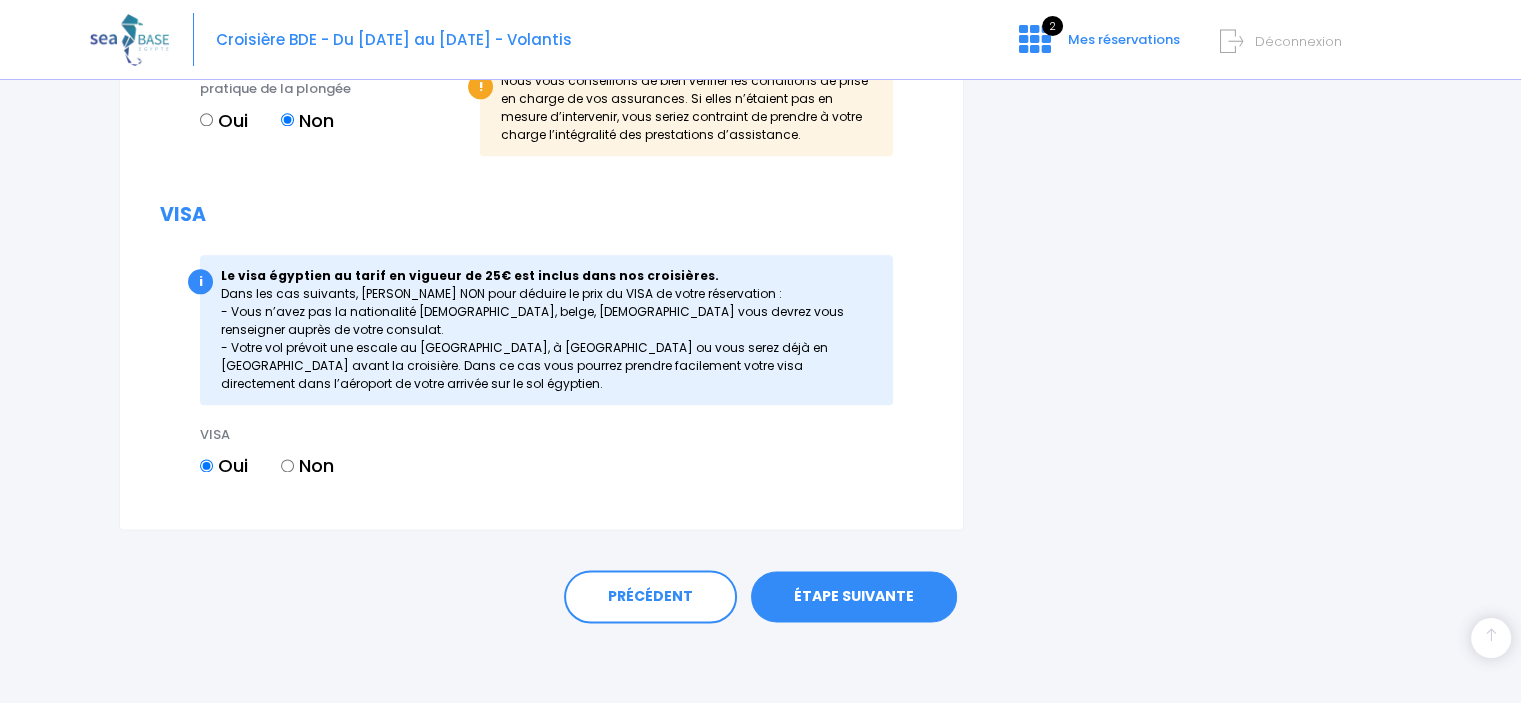 scroll, scrollTop: 2444, scrollLeft: 0, axis: vertical 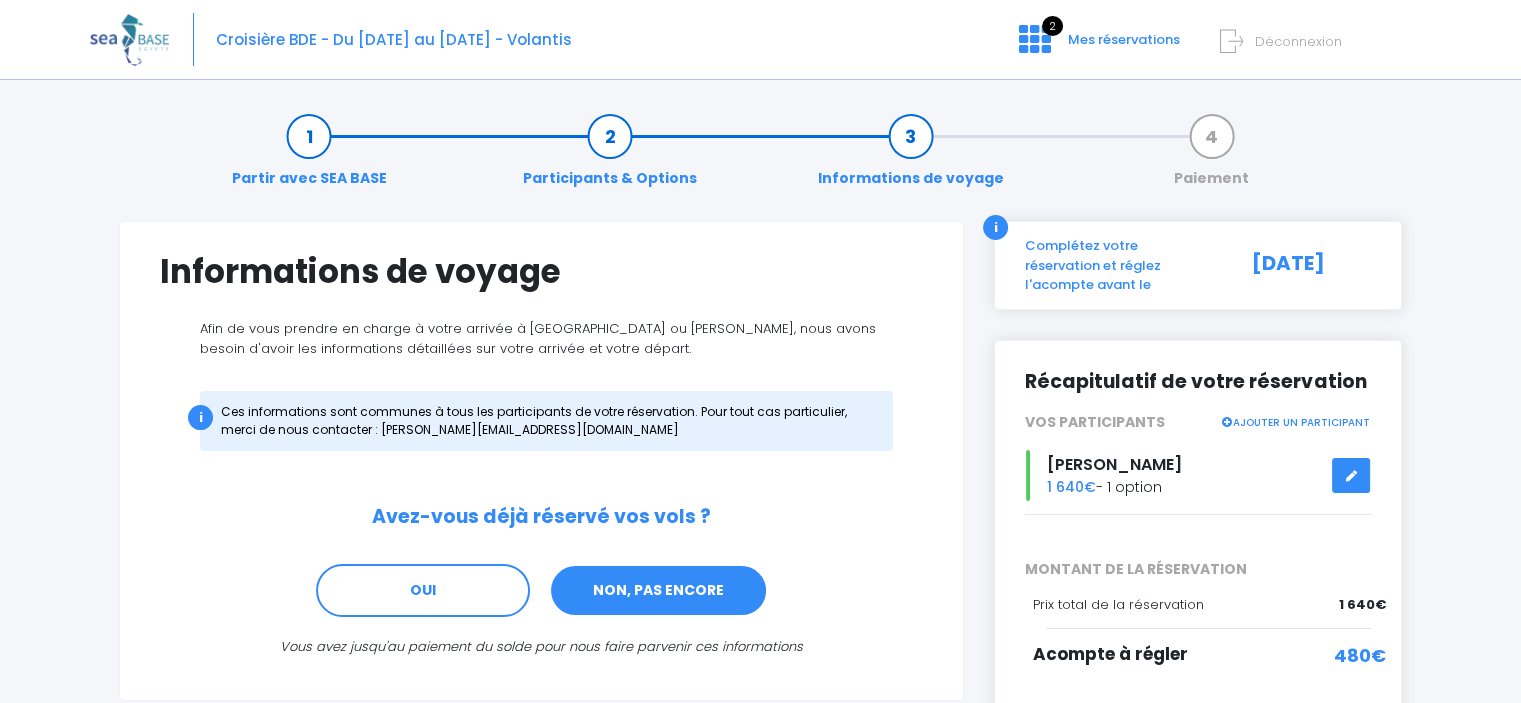 click on "NON, PAS ENCORE" at bounding box center [658, 591] 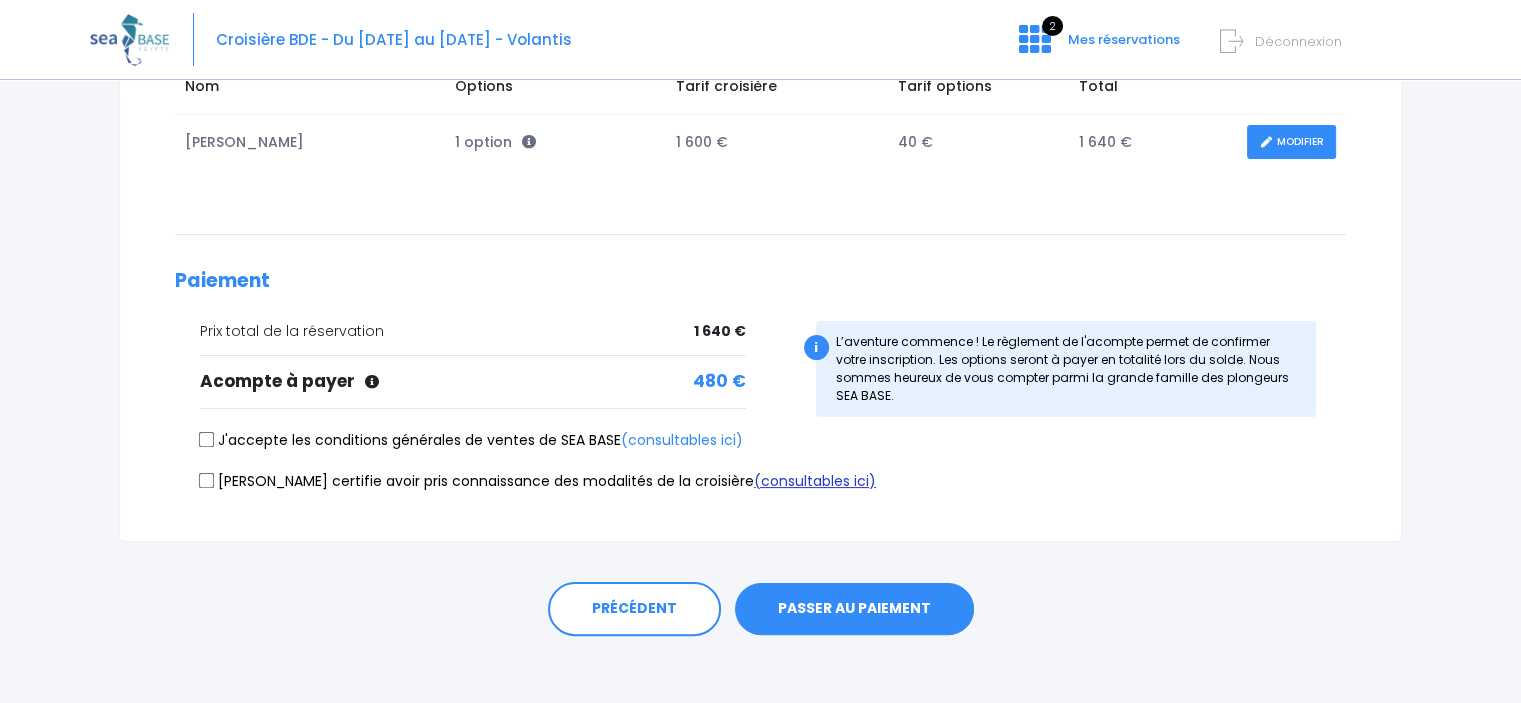 scroll, scrollTop: 368, scrollLeft: 0, axis: vertical 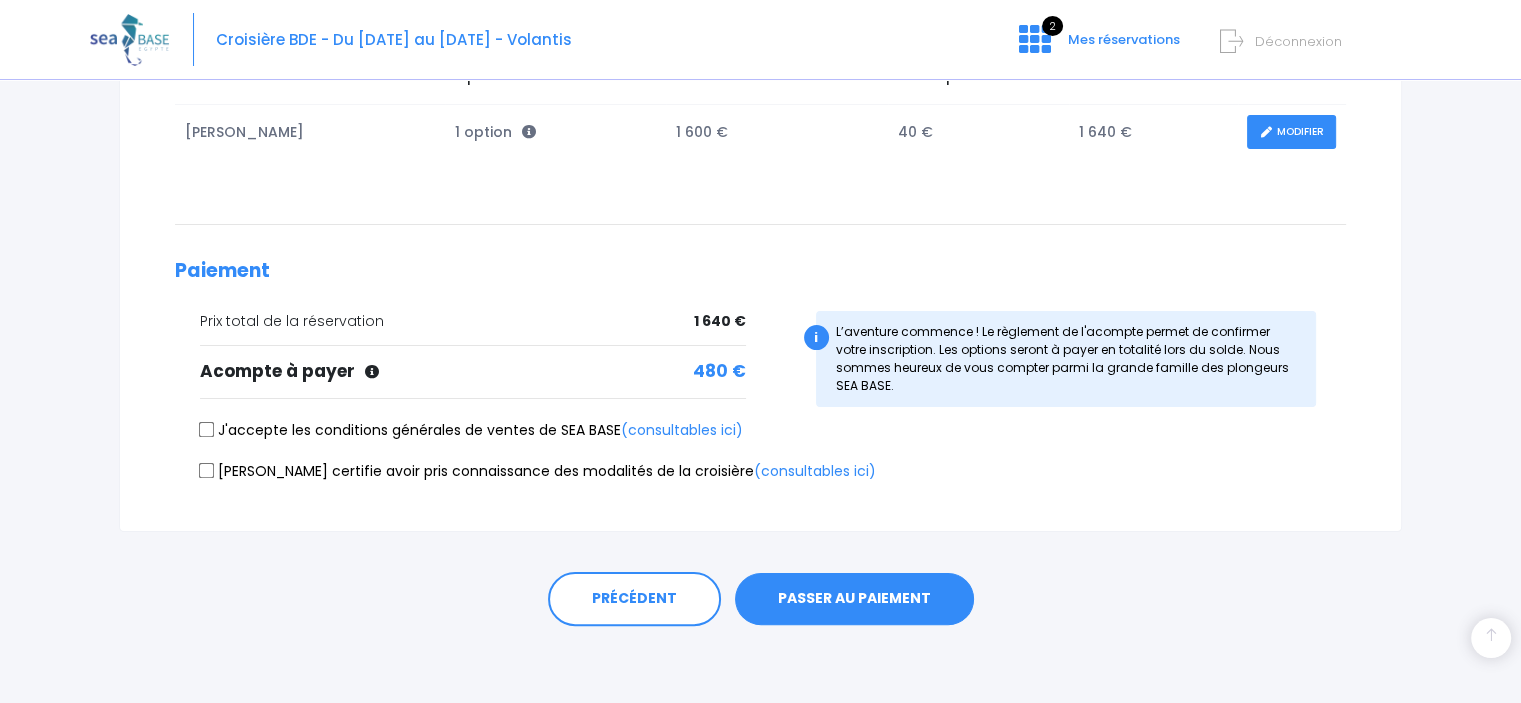 click on "J'accepte les conditions générales de ventes de SEA BASE  (consultables ici)" at bounding box center (207, 430) 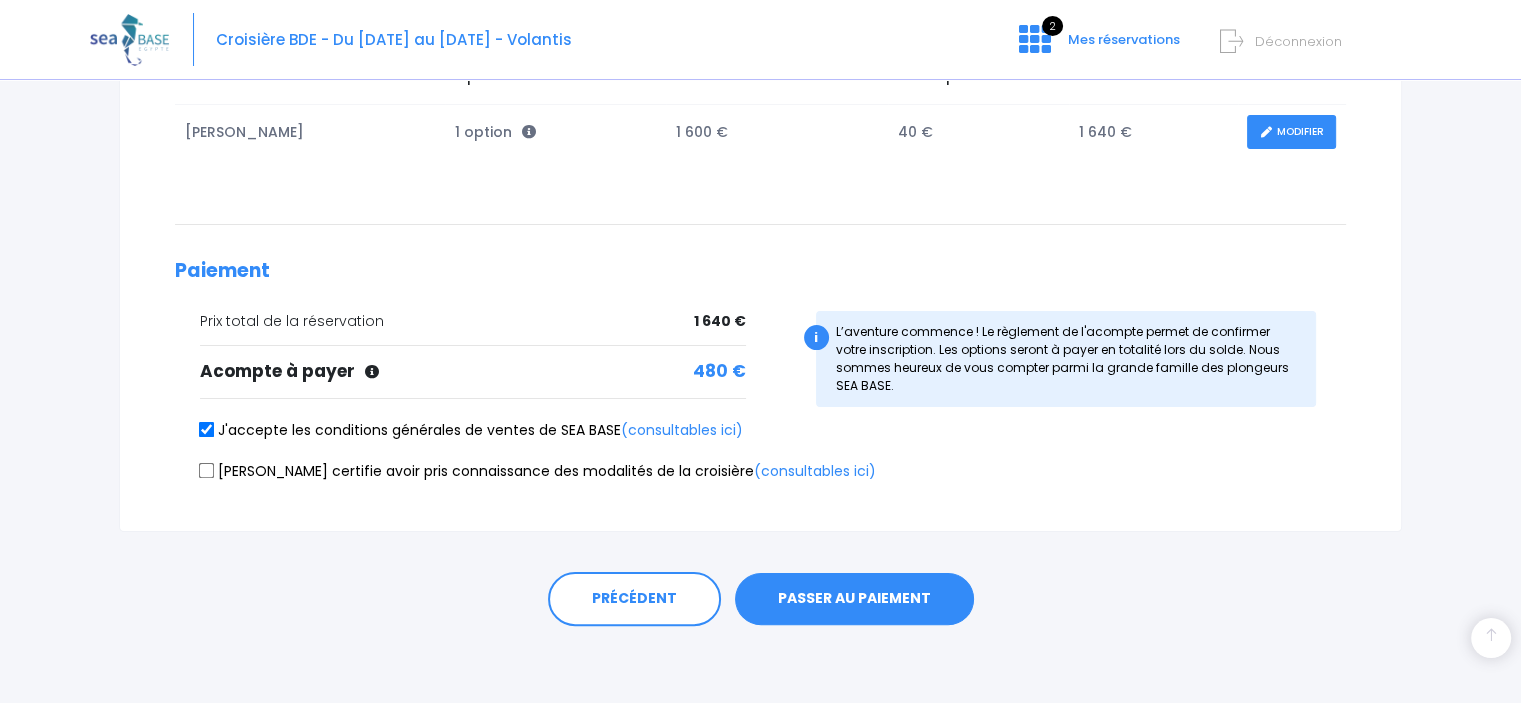 click on "PASSER AU PAIEMENT" at bounding box center [854, 599] 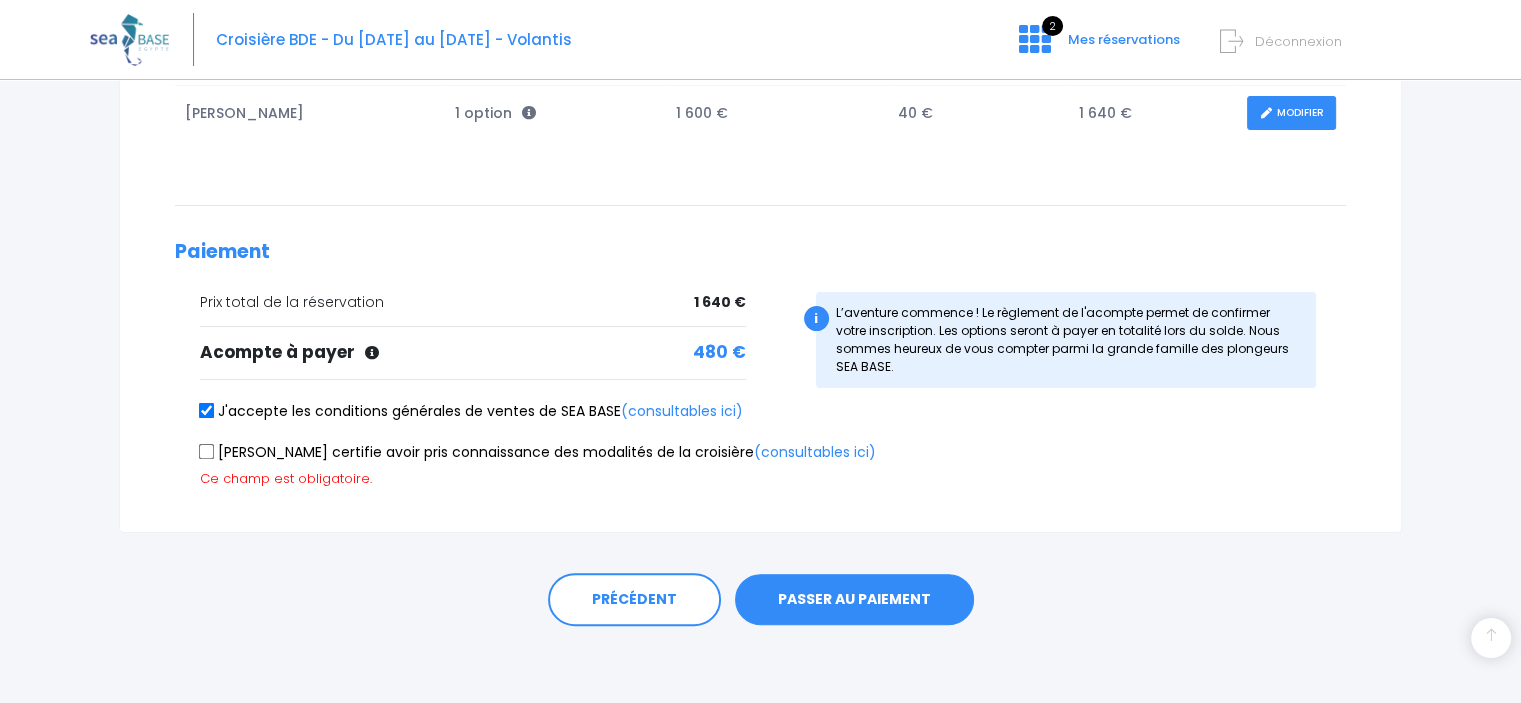 click on "Je certifie avoir pris connaissance des modalités de la croisière  (consultables ici)" at bounding box center (207, 451) 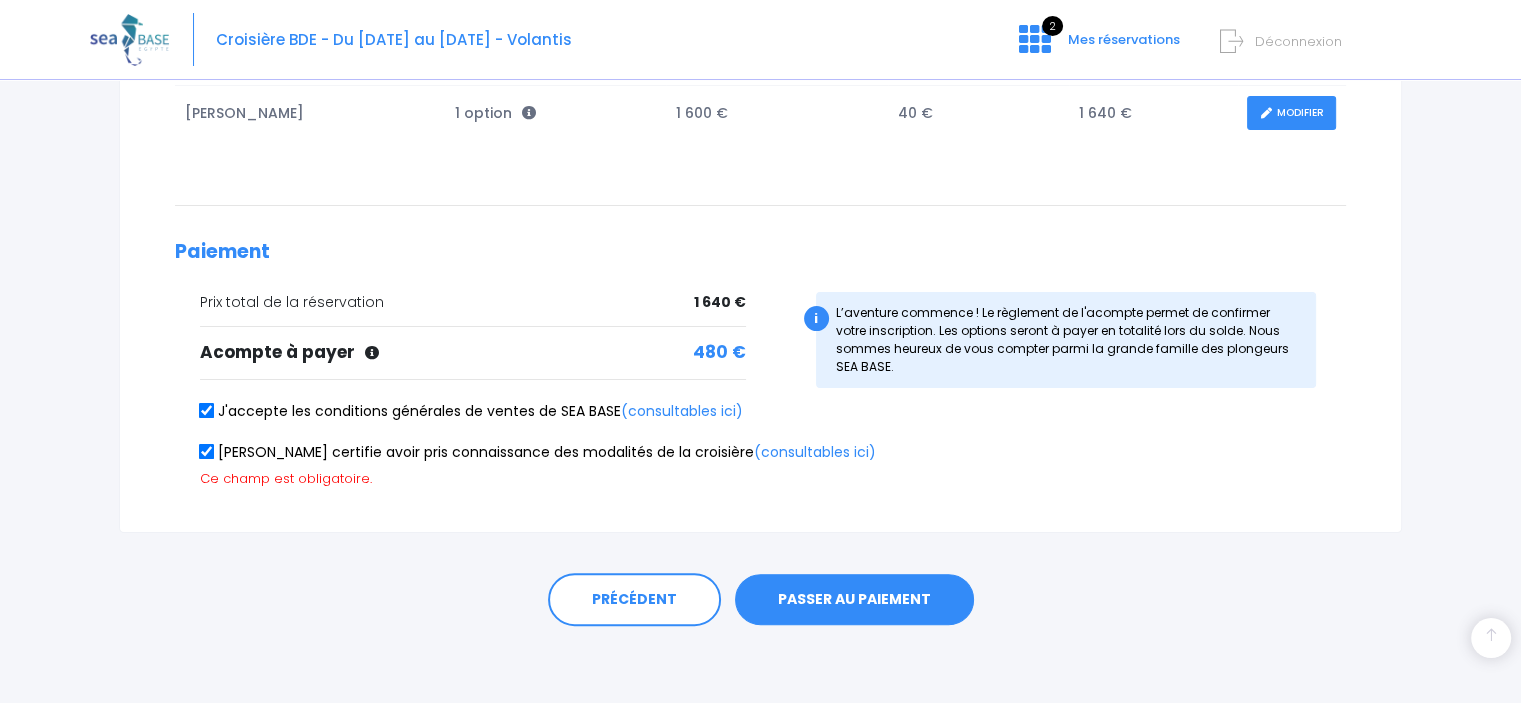 scroll, scrollTop: 368, scrollLeft: 0, axis: vertical 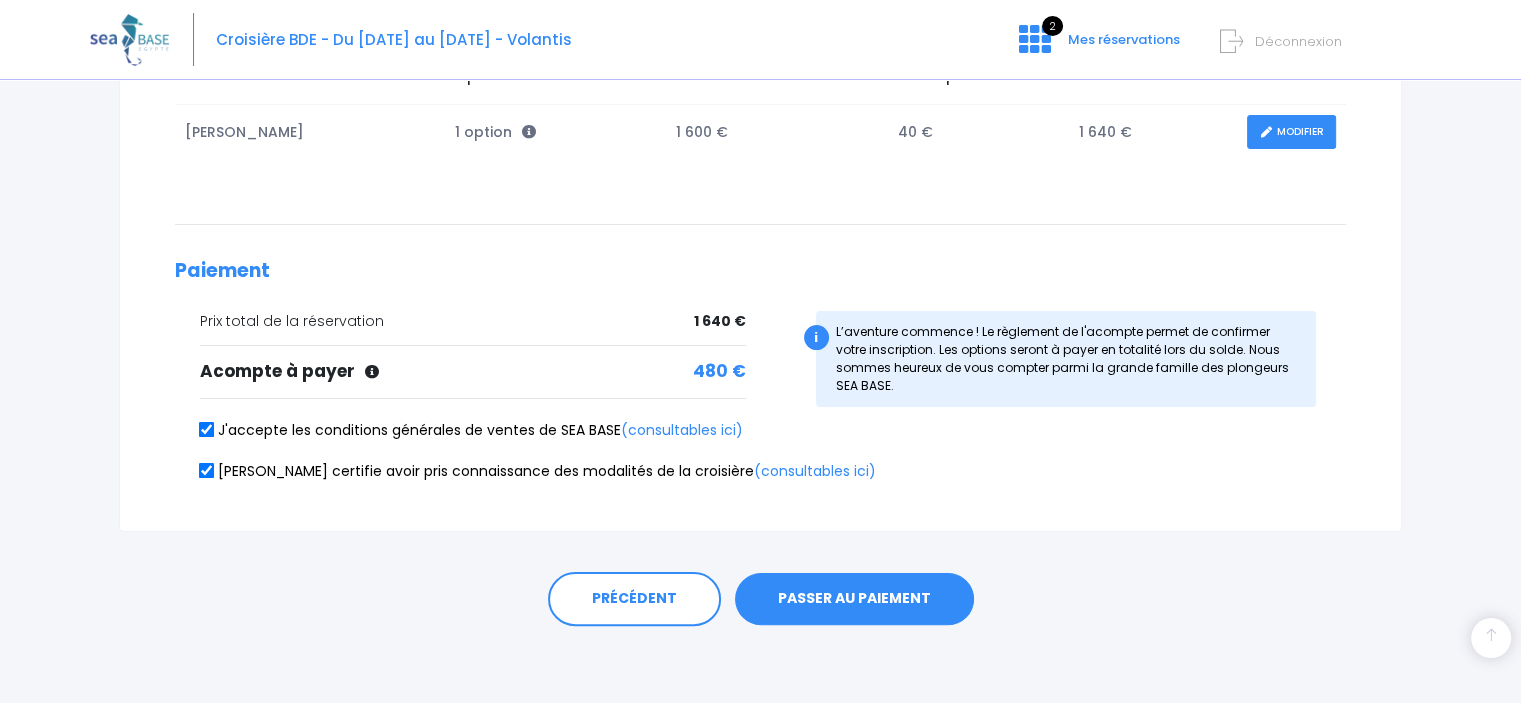 click on "PASSER AU PAIEMENT" at bounding box center (854, 599) 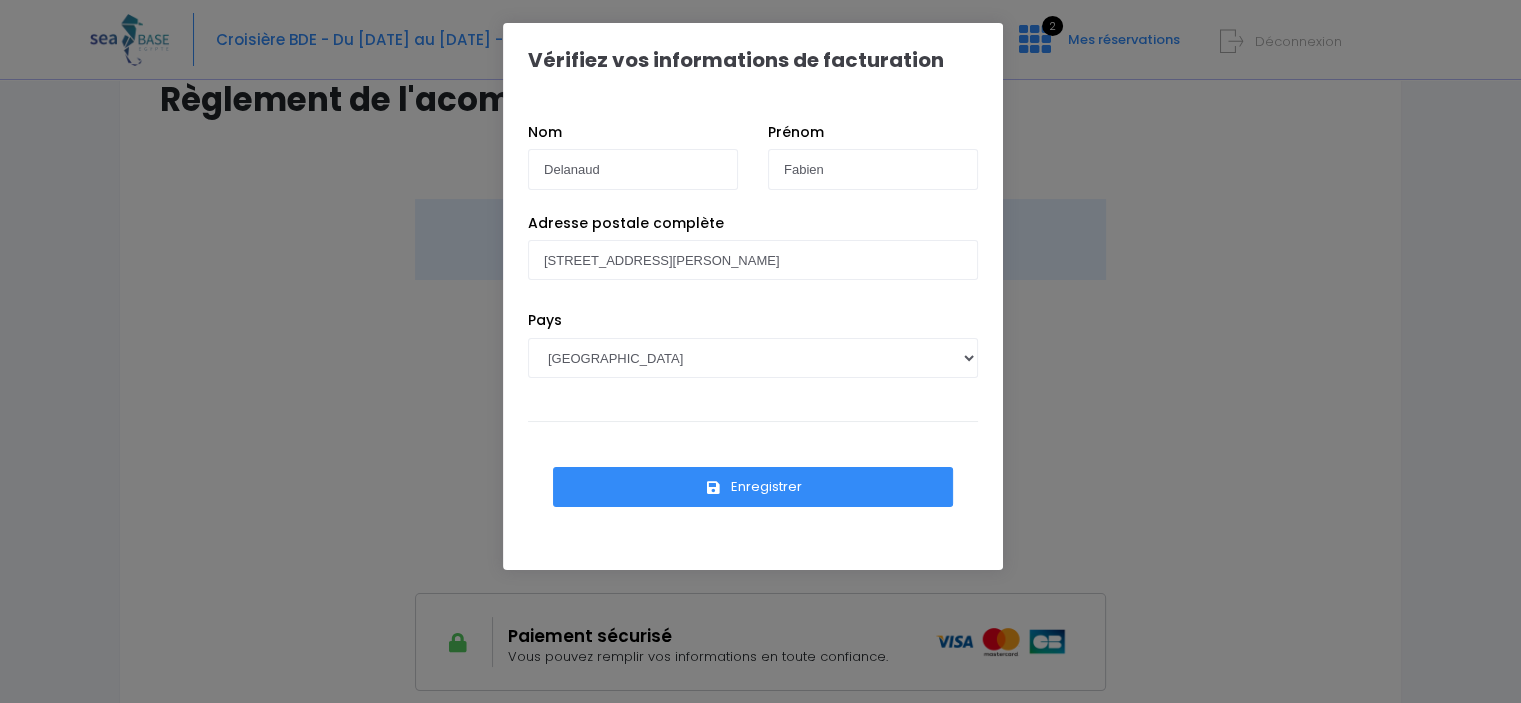 scroll, scrollTop: 0, scrollLeft: 0, axis: both 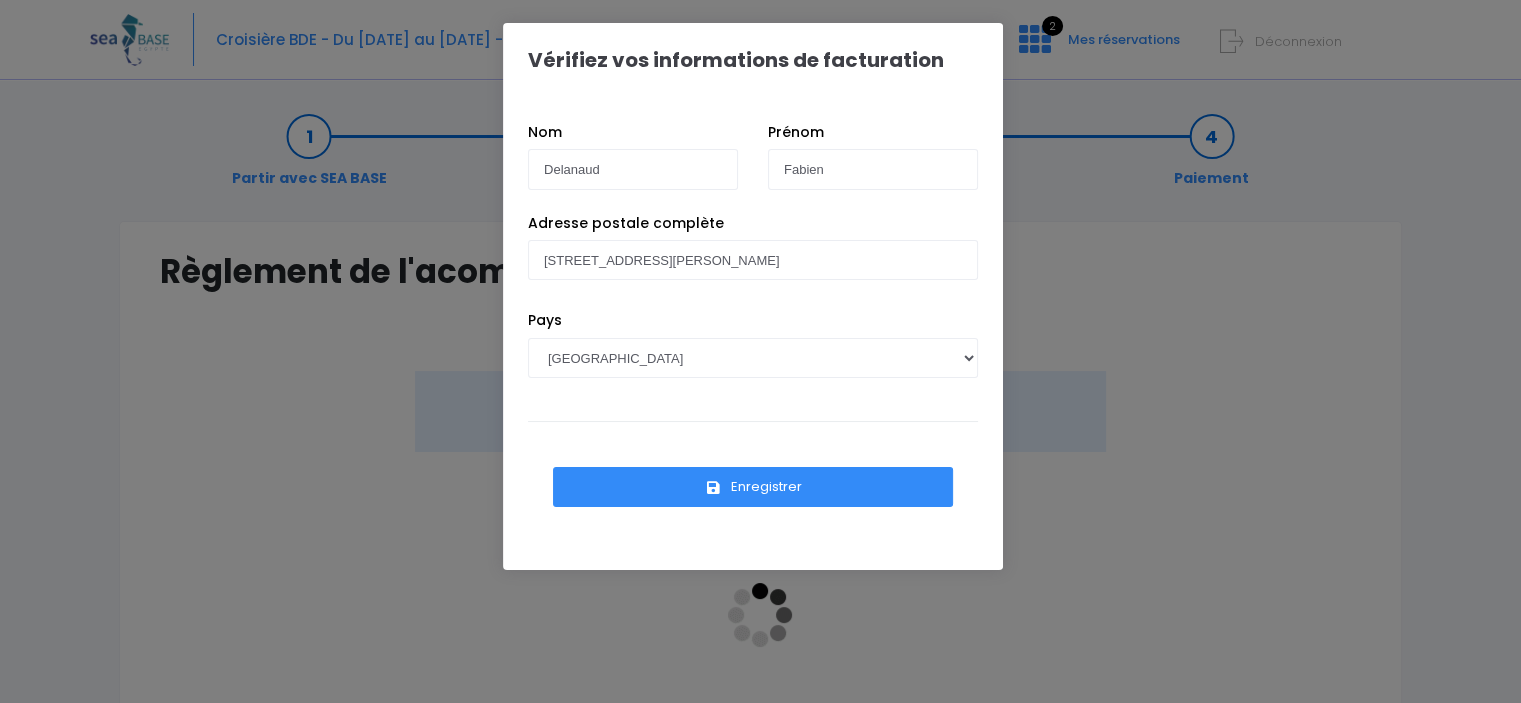 click on "Enregistrer" at bounding box center (753, 487) 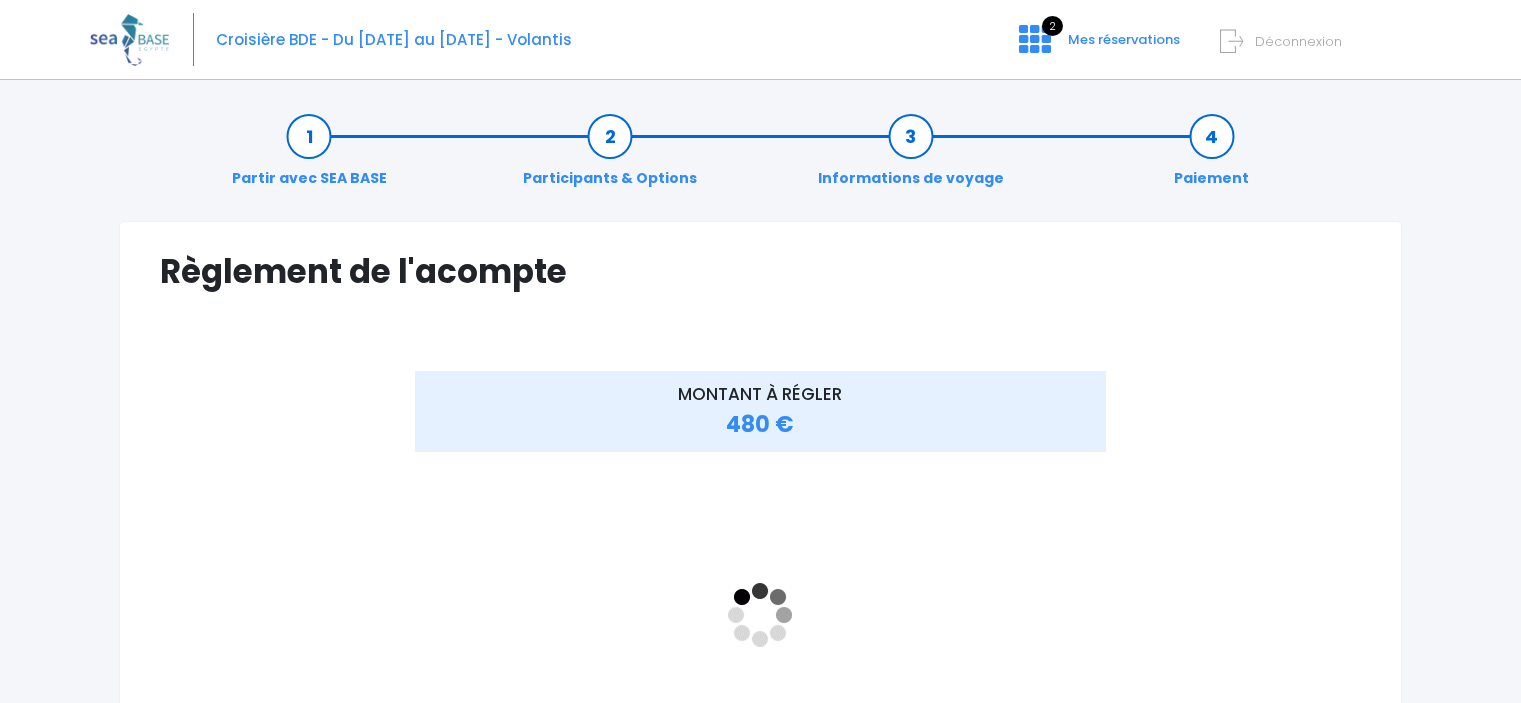 scroll, scrollTop: 0, scrollLeft: 0, axis: both 